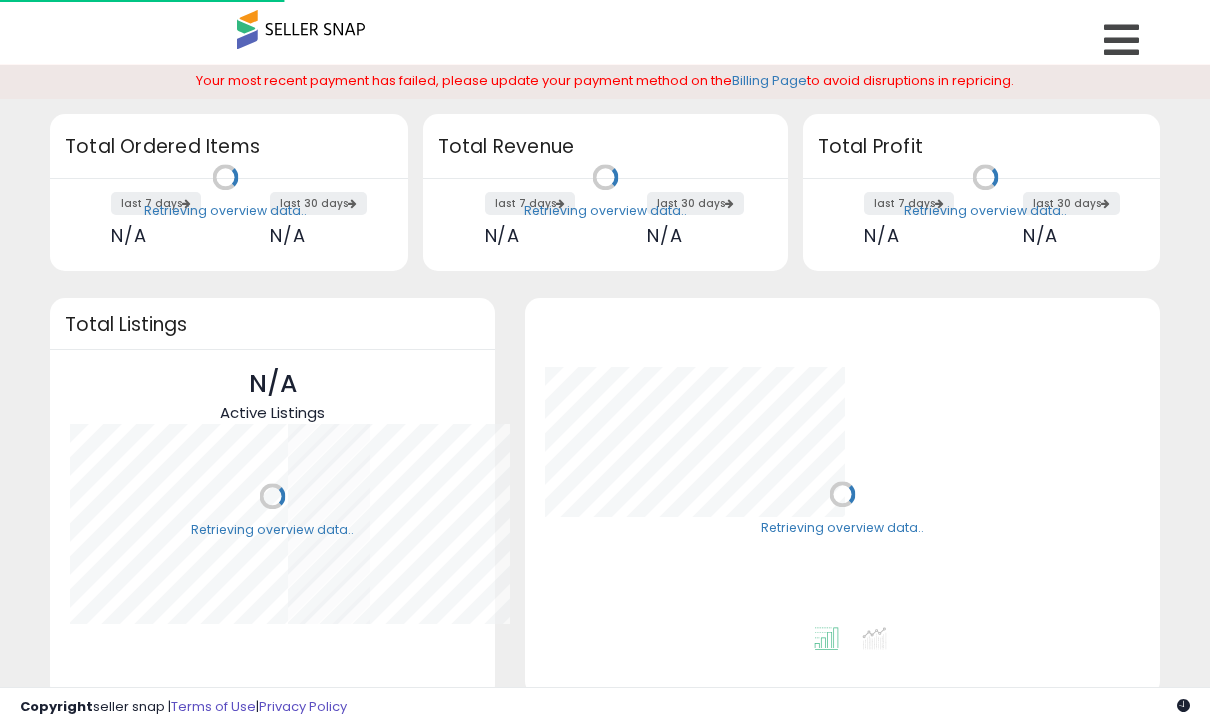 scroll, scrollTop: 0, scrollLeft: 0, axis: both 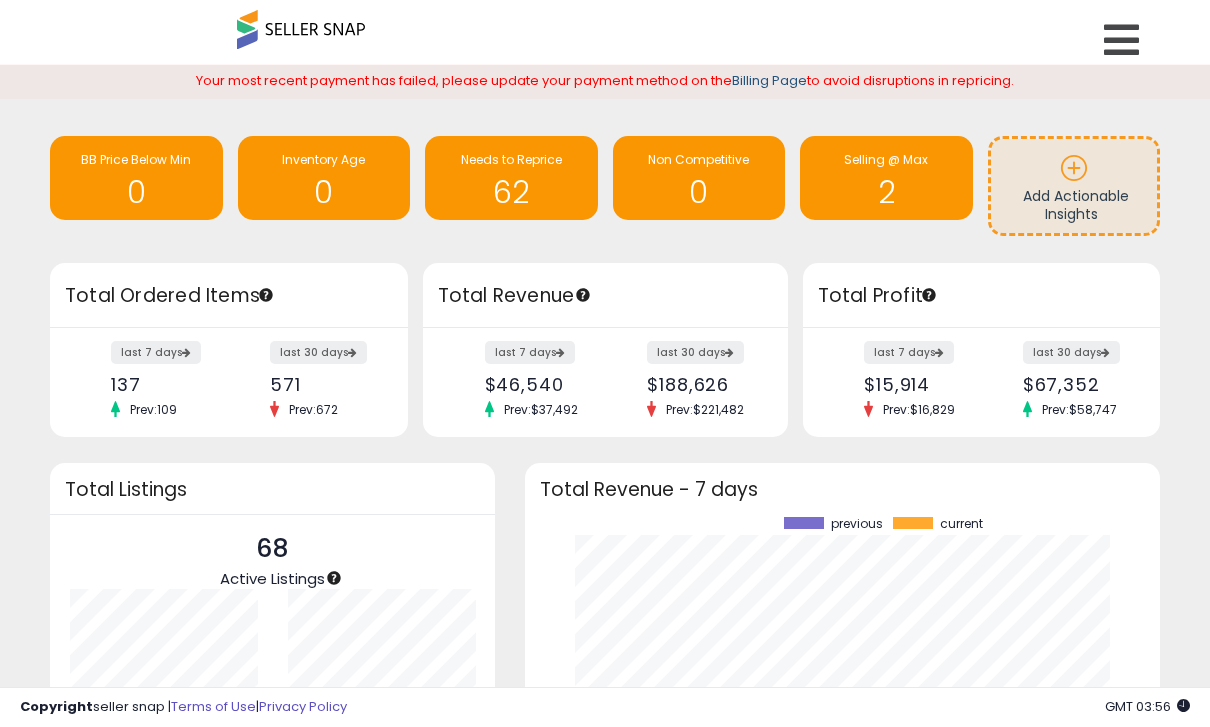 click on "Billing Page" at bounding box center (769, 80) 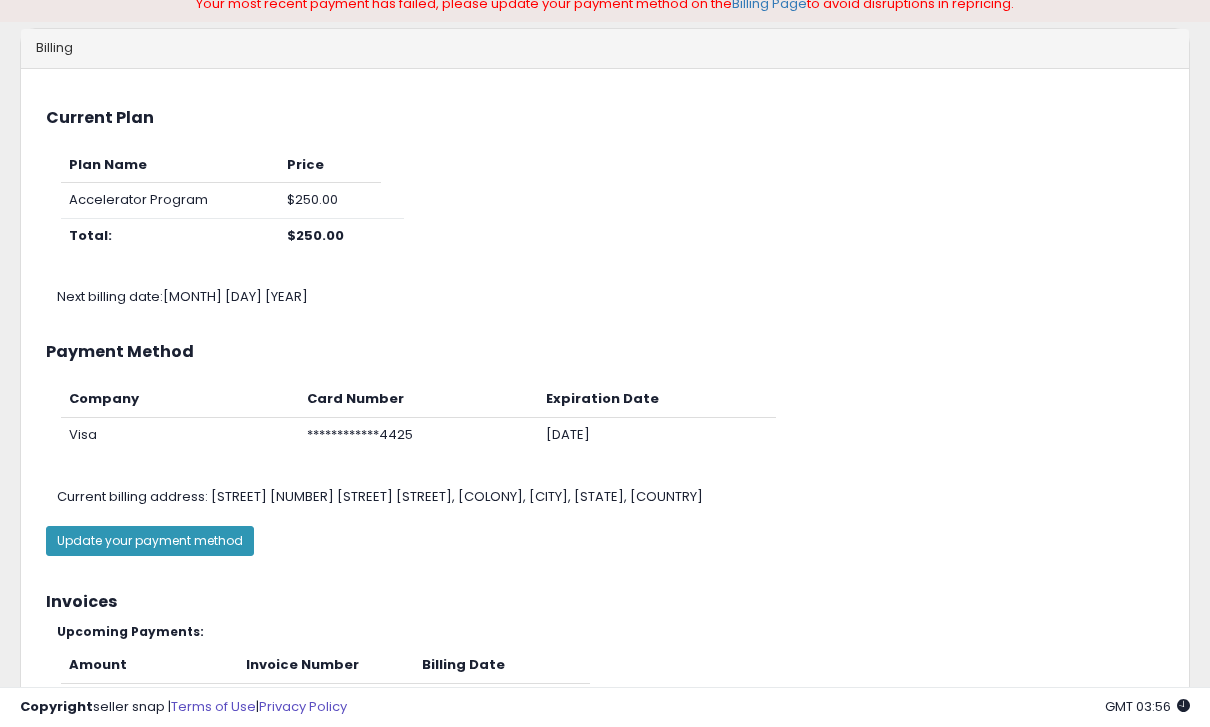 scroll, scrollTop: 179, scrollLeft: 0, axis: vertical 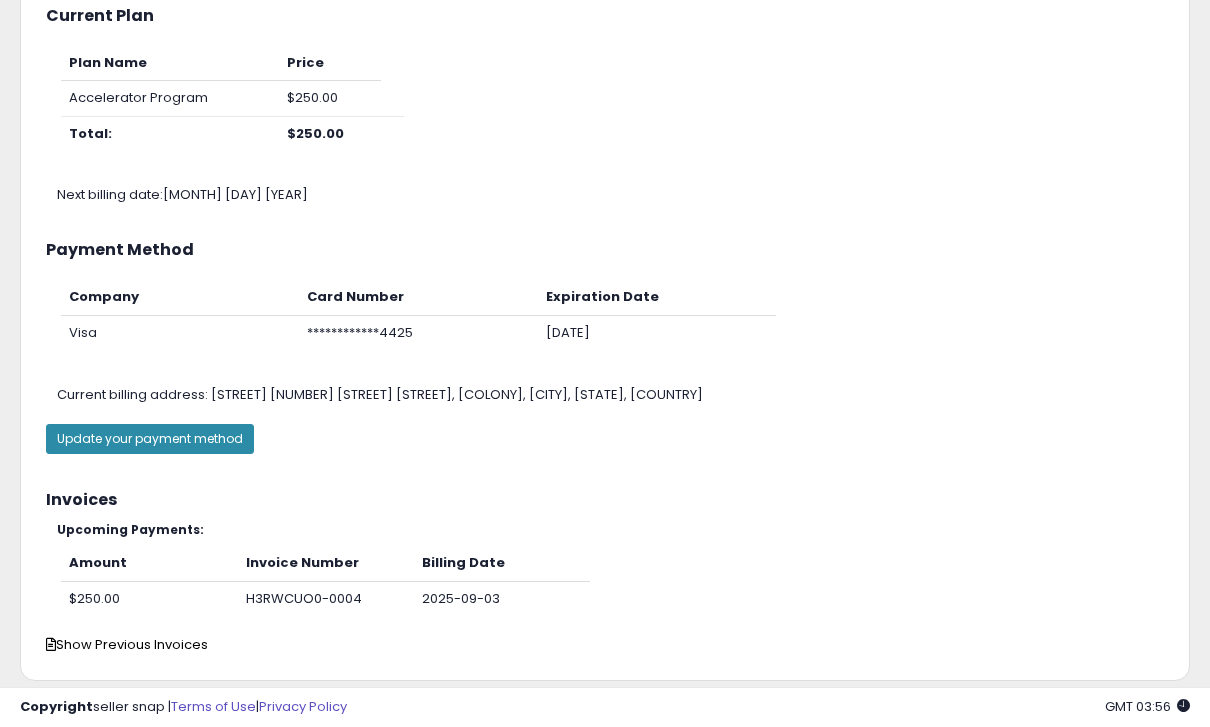 click on "Update your payment method" at bounding box center (150, 439) 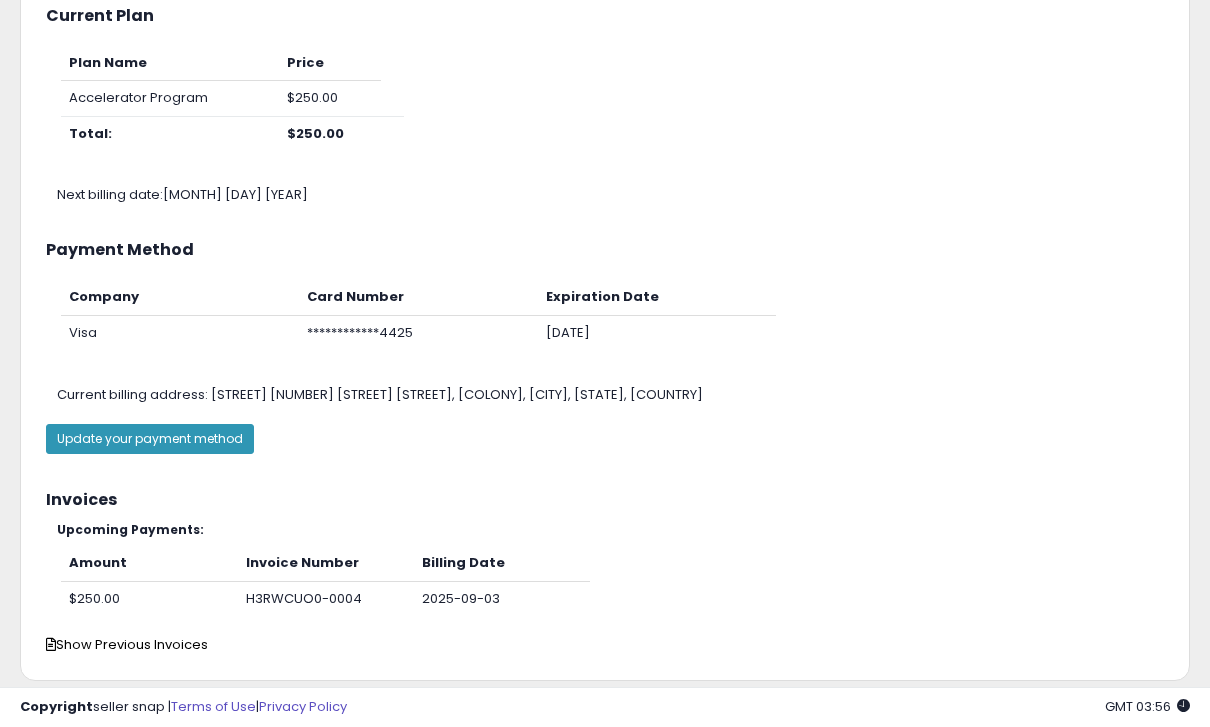 click on "Update your payment method" at bounding box center [150, 439] 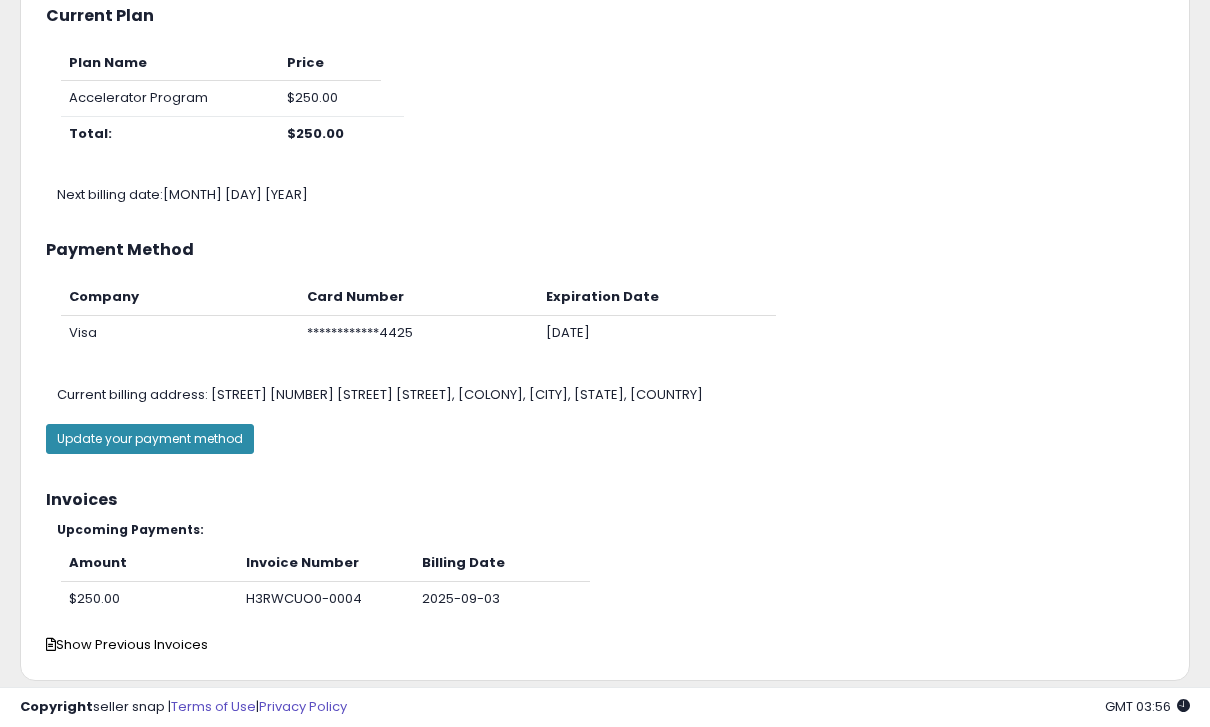 click on "Update your payment method" at bounding box center [150, 439] 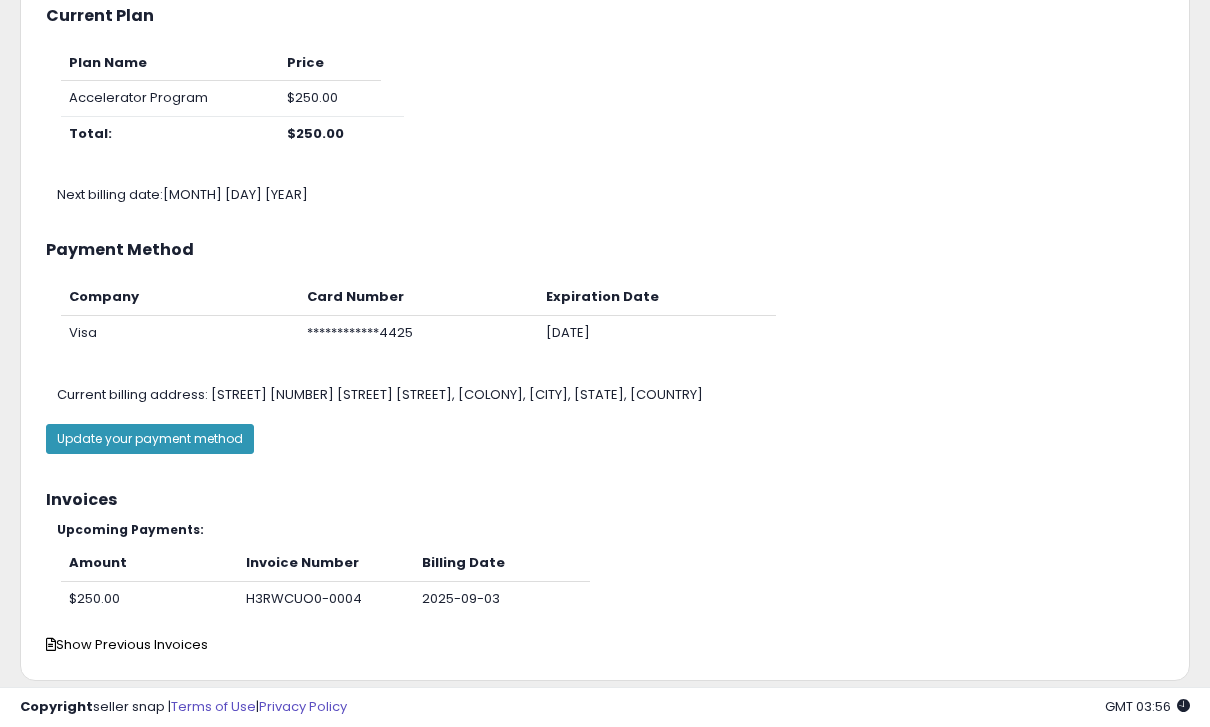 click on "Update your payment method" at bounding box center (150, 439) 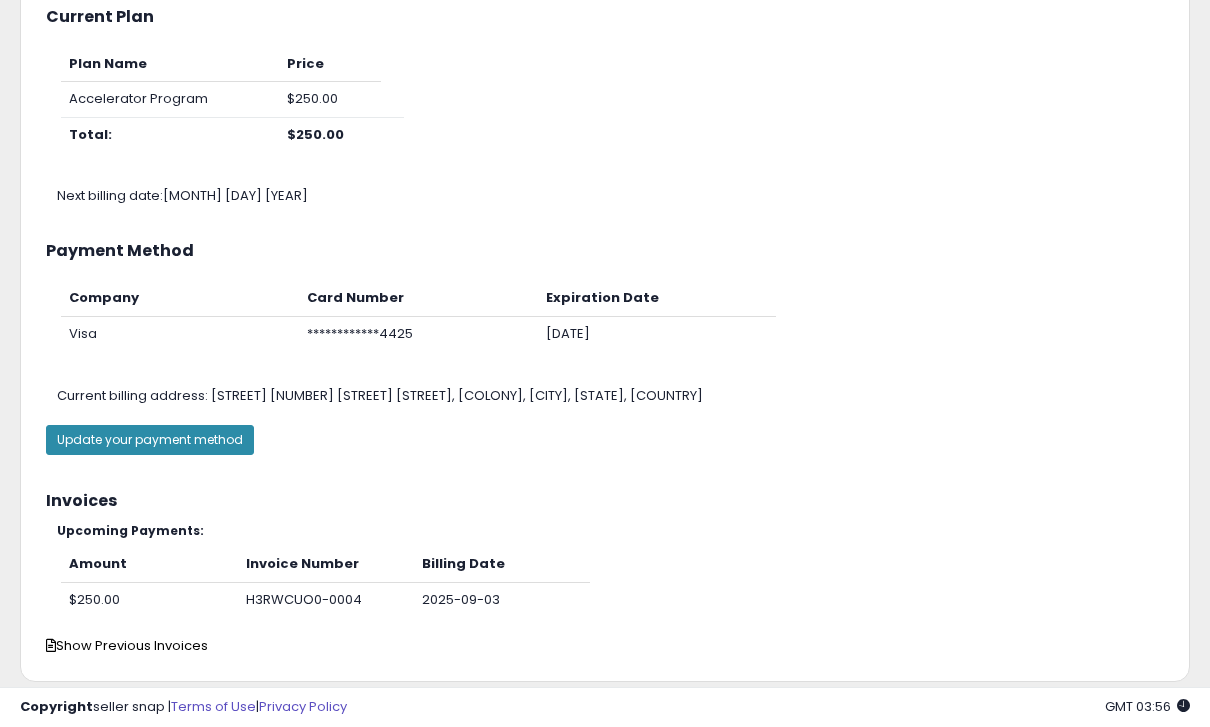 click on "Update your payment method" at bounding box center (150, 440) 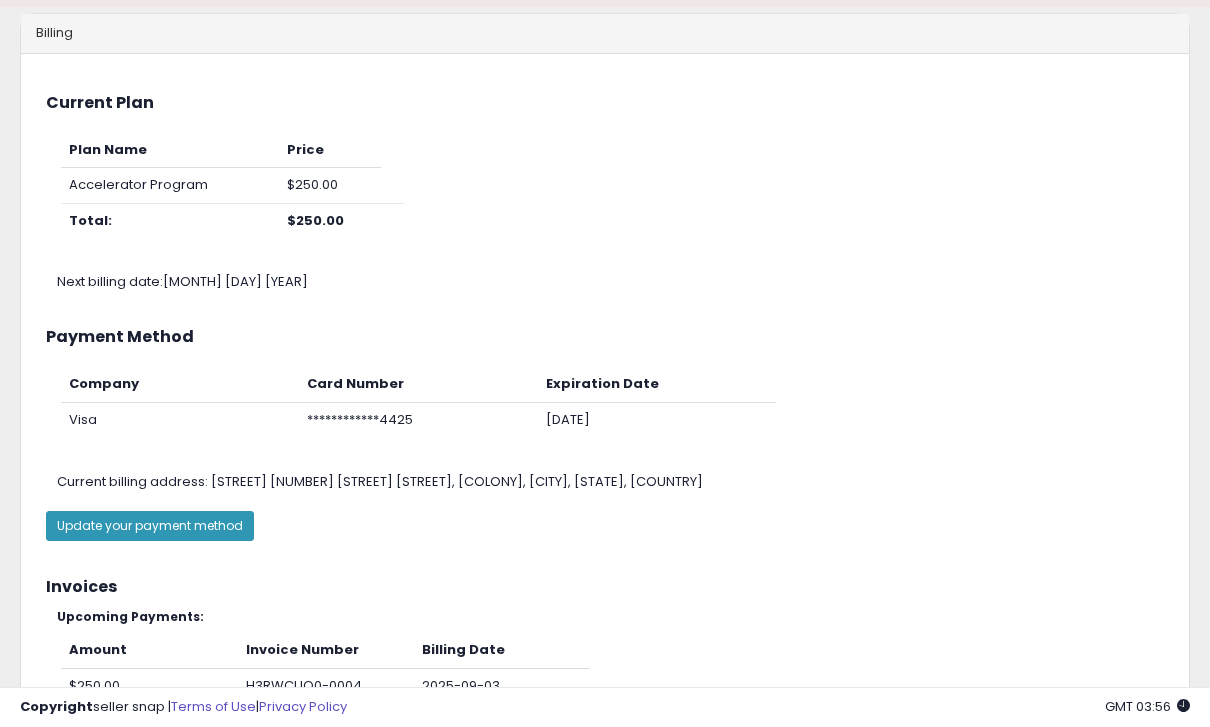 scroll, scrollTop: 179, scrollLeft: 0, axis: vertical 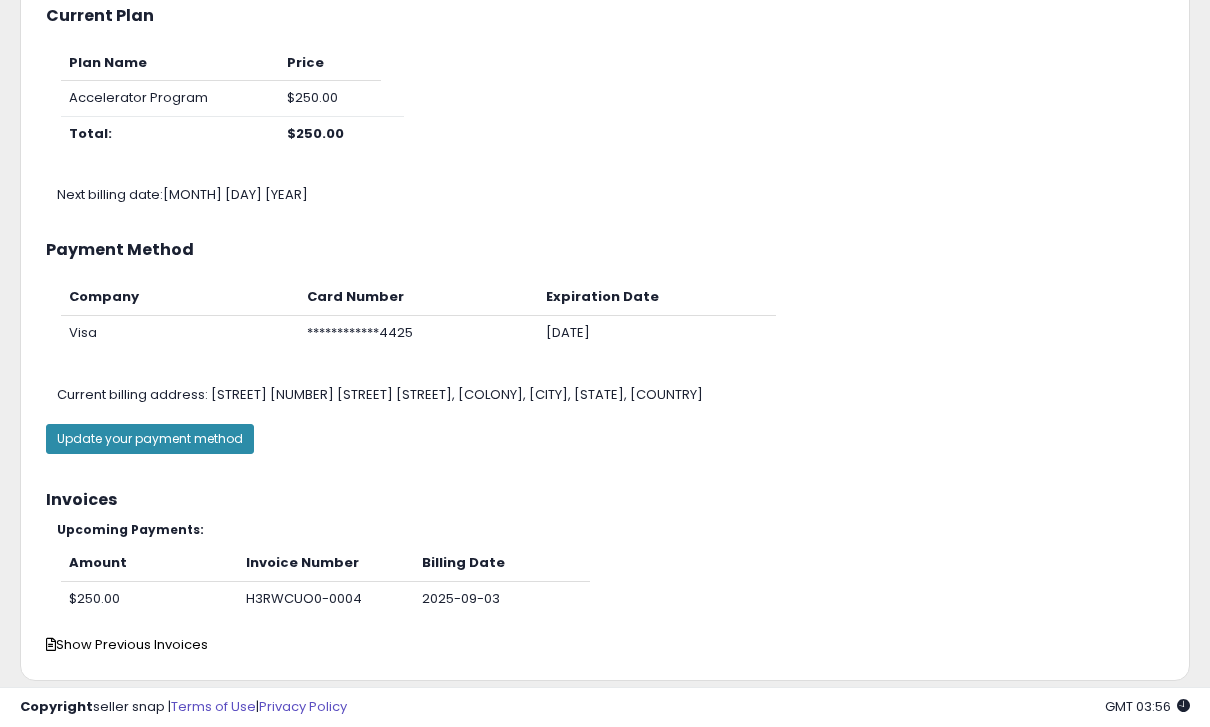 click on "Update your payment method" at bounding box center (150, 439) 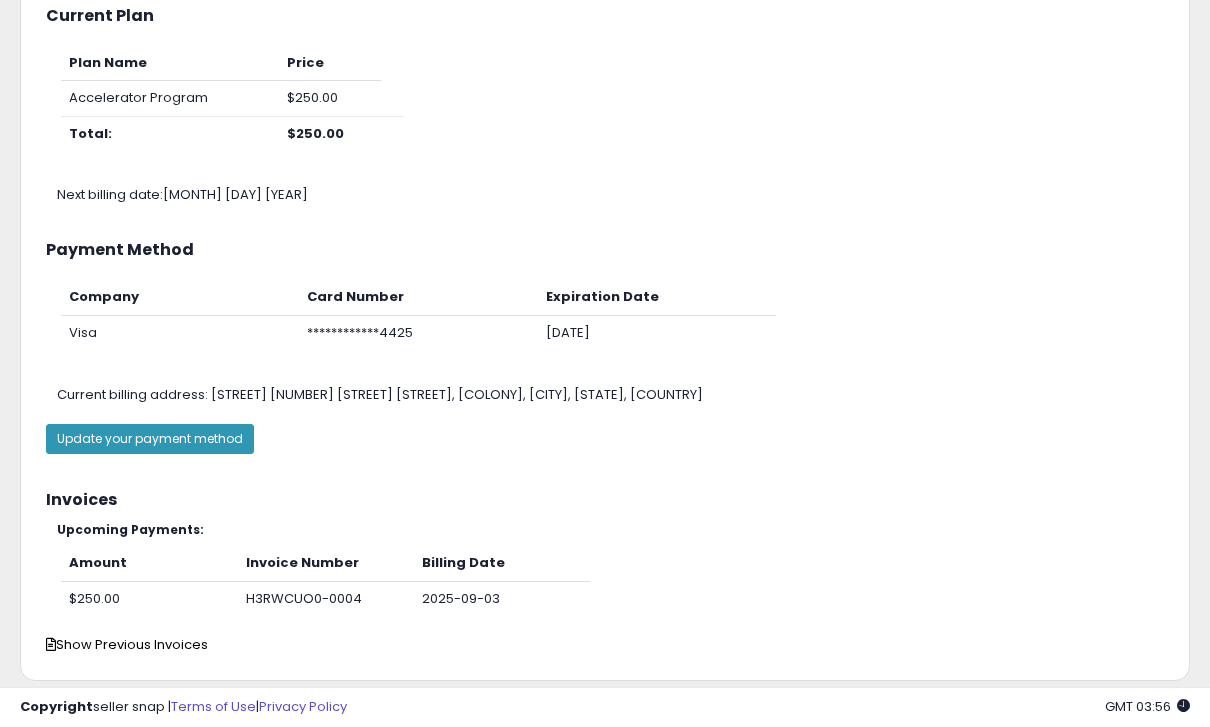 click on "Update your payment method" at bounding box center [150, 439] 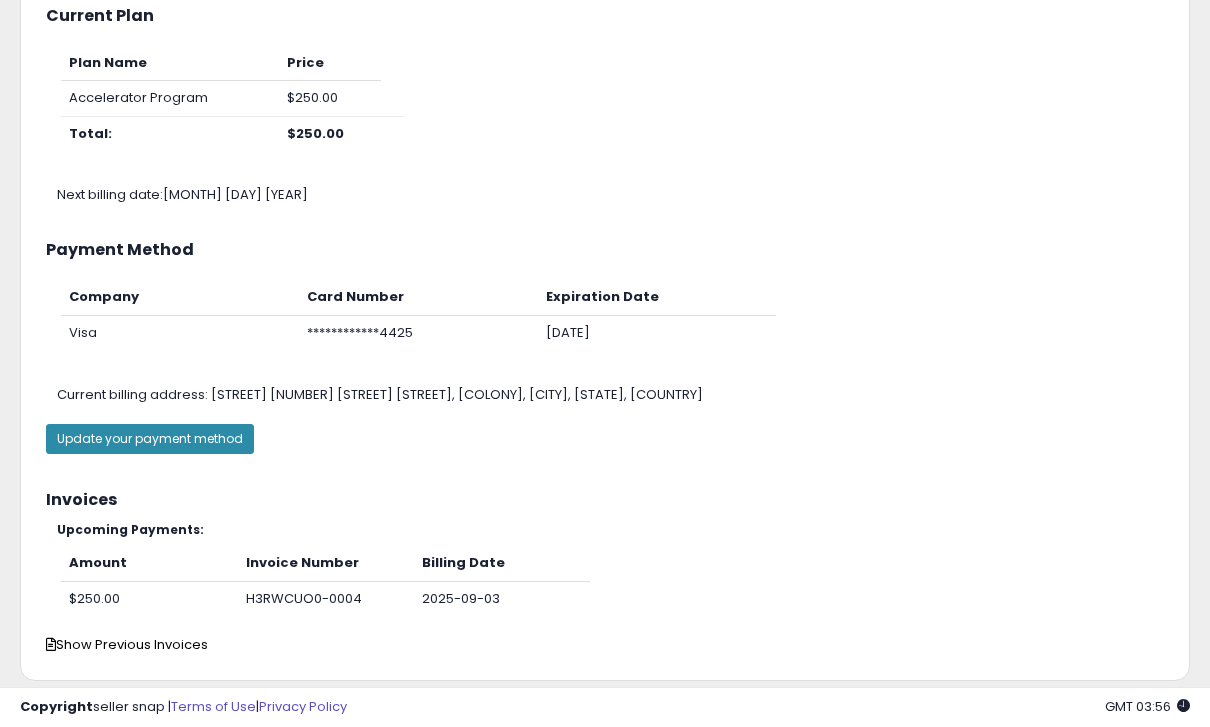 click on "Update your payment method" at bounding box center [150, 439] 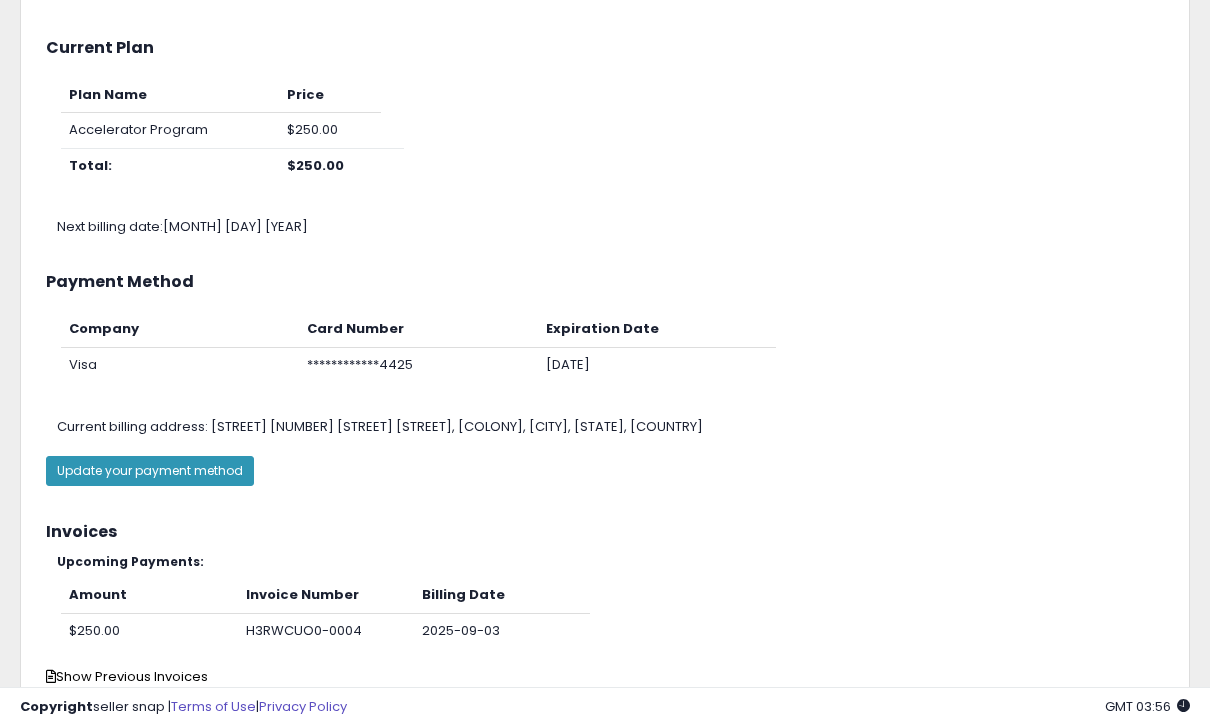 scroll, scrollTop: 0, scrollLeft: 0, axis: both 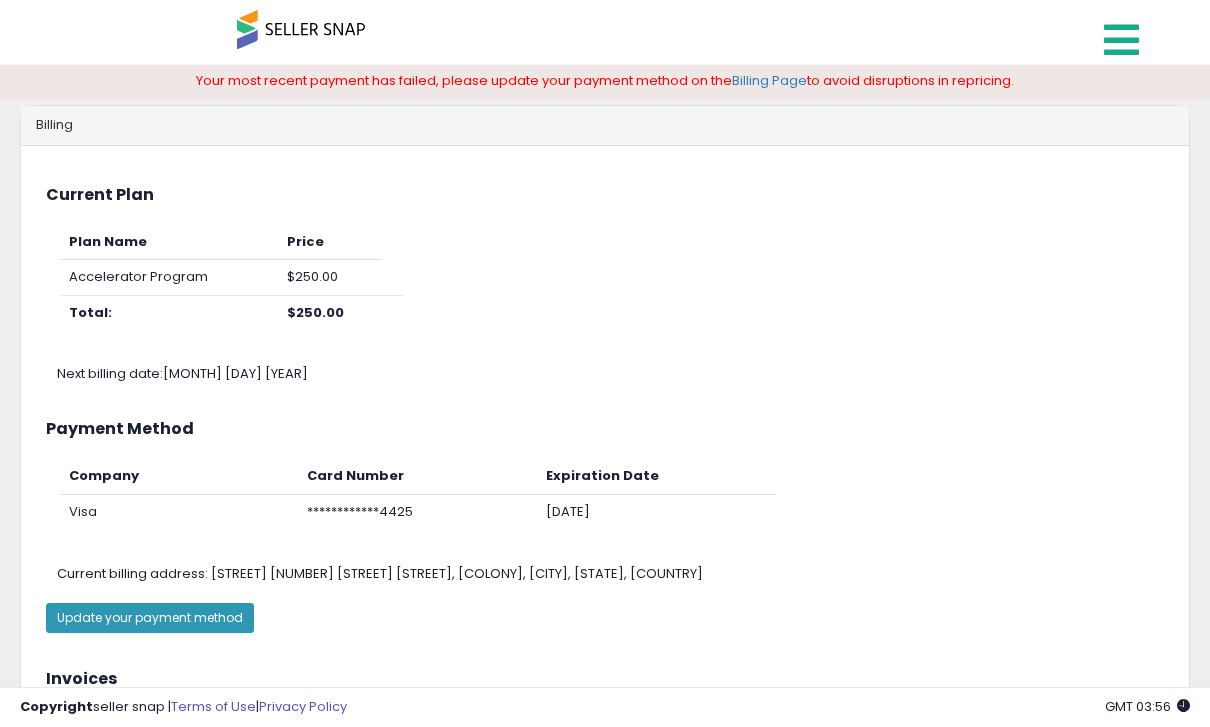 click at bounding box center (1124, 35) 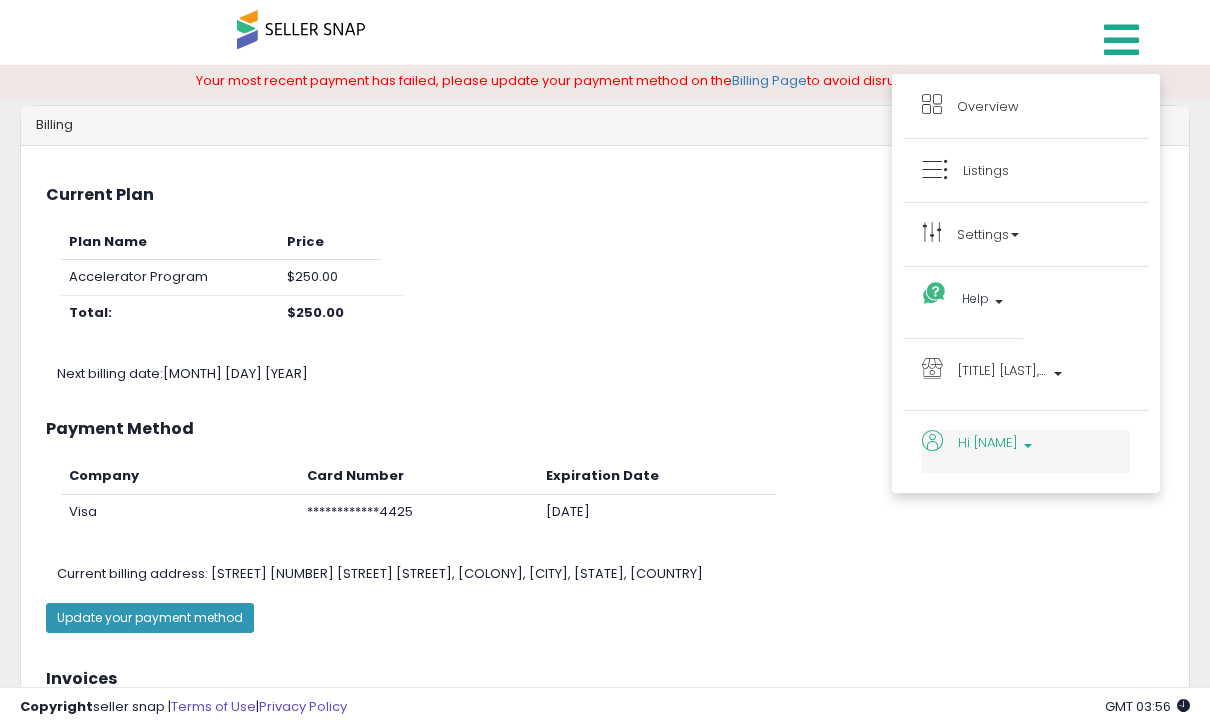 click on "Hi [FIRST]" at bounding box center [988, 442] 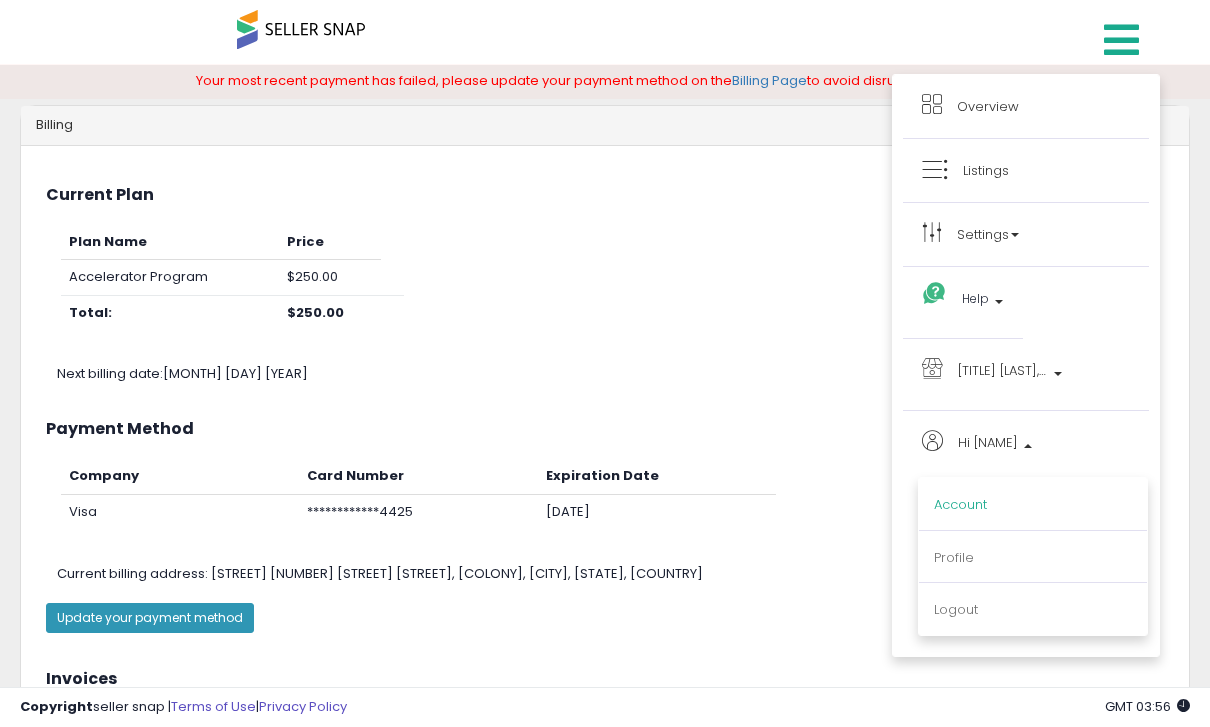 click on "Account" at bounding box center (960, 504) 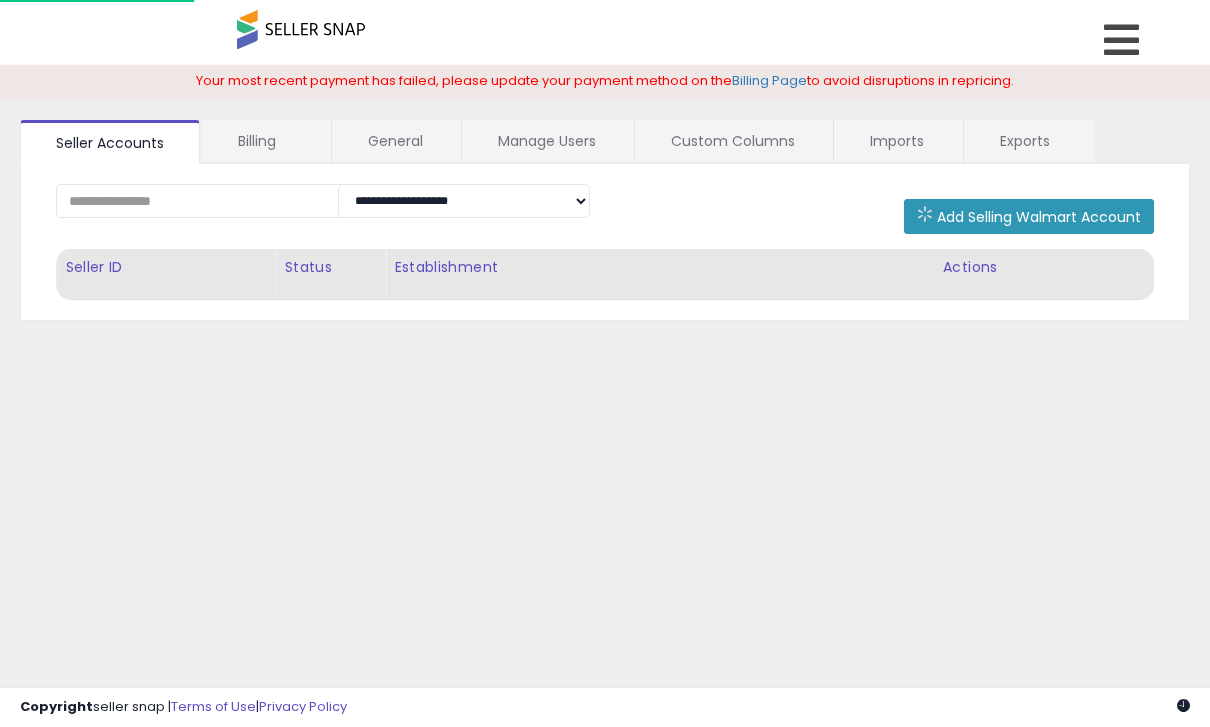 scroll, scrollTop: 0, scrollLeft: 0, axis: both 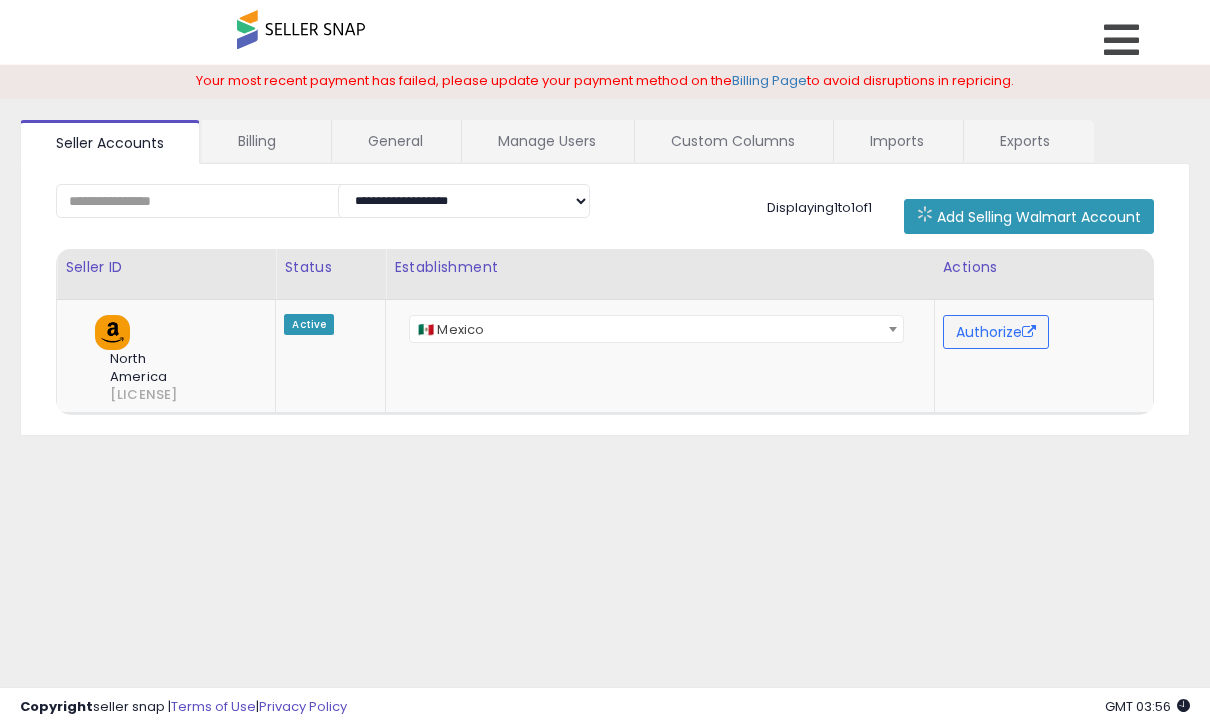 click on "Billing" at bounding box center [265, 141] 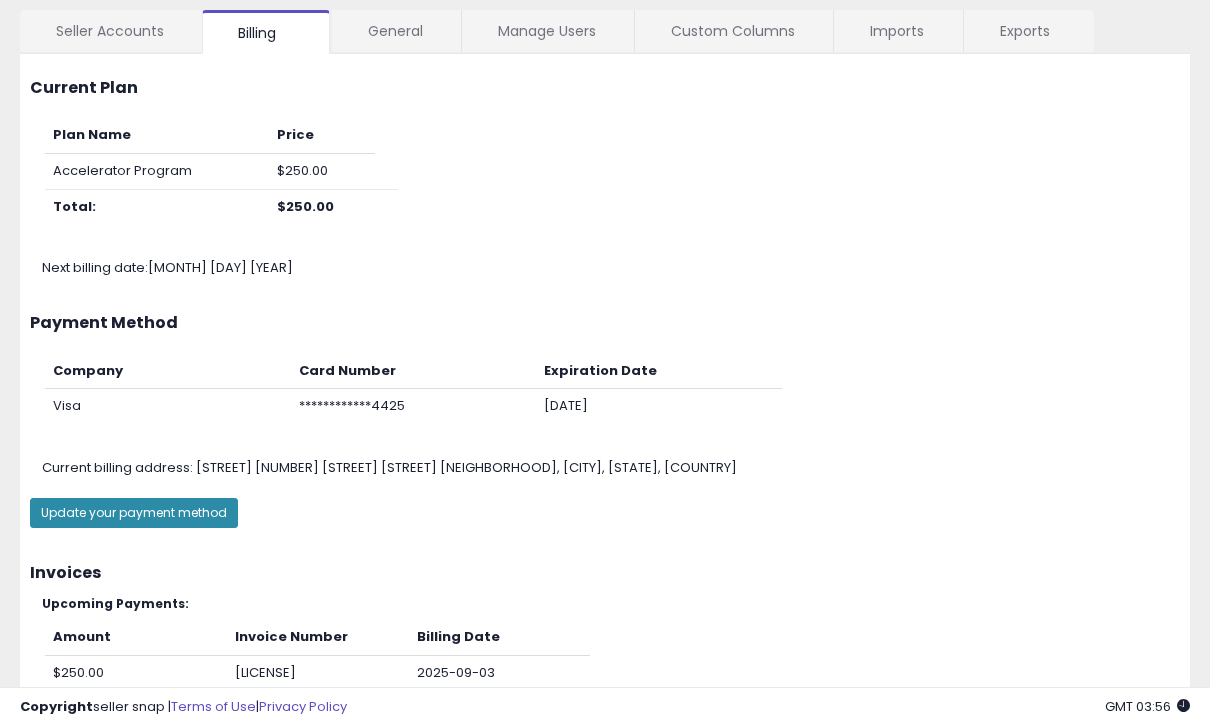 scroll, scrollTop: 174, scrollLeft: 0, axis: vertical 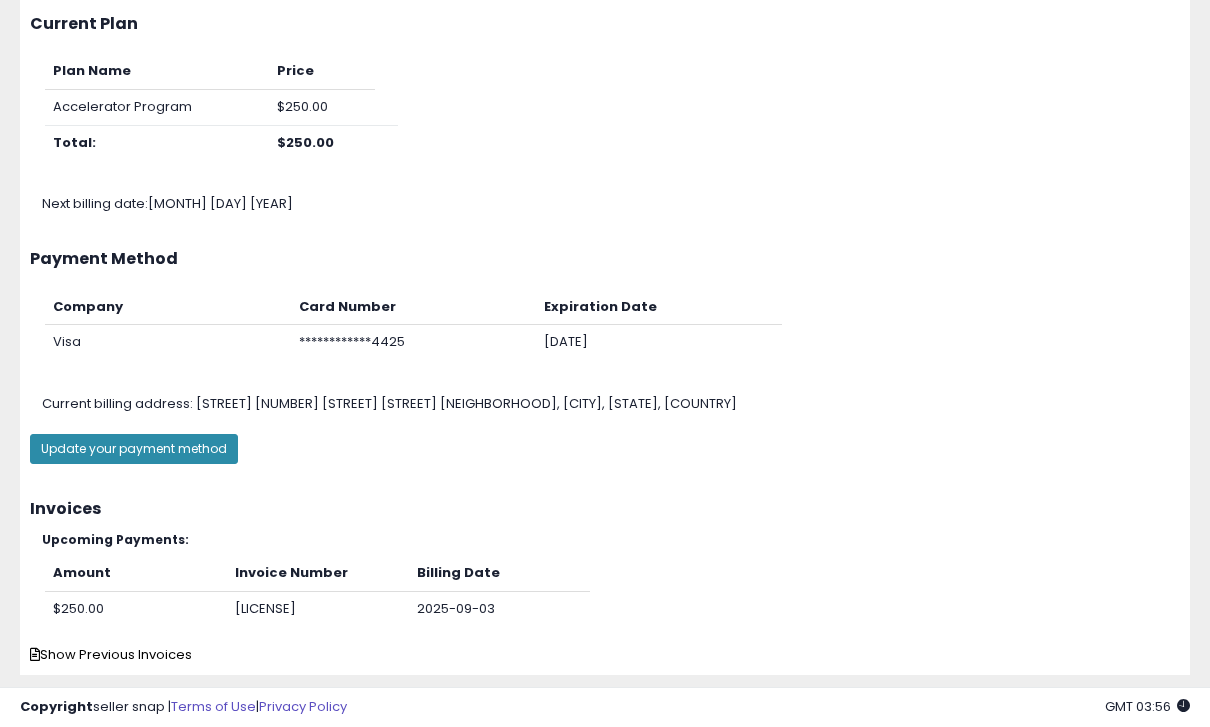 click on "Update your payment method" at bounding box center [134, 449] 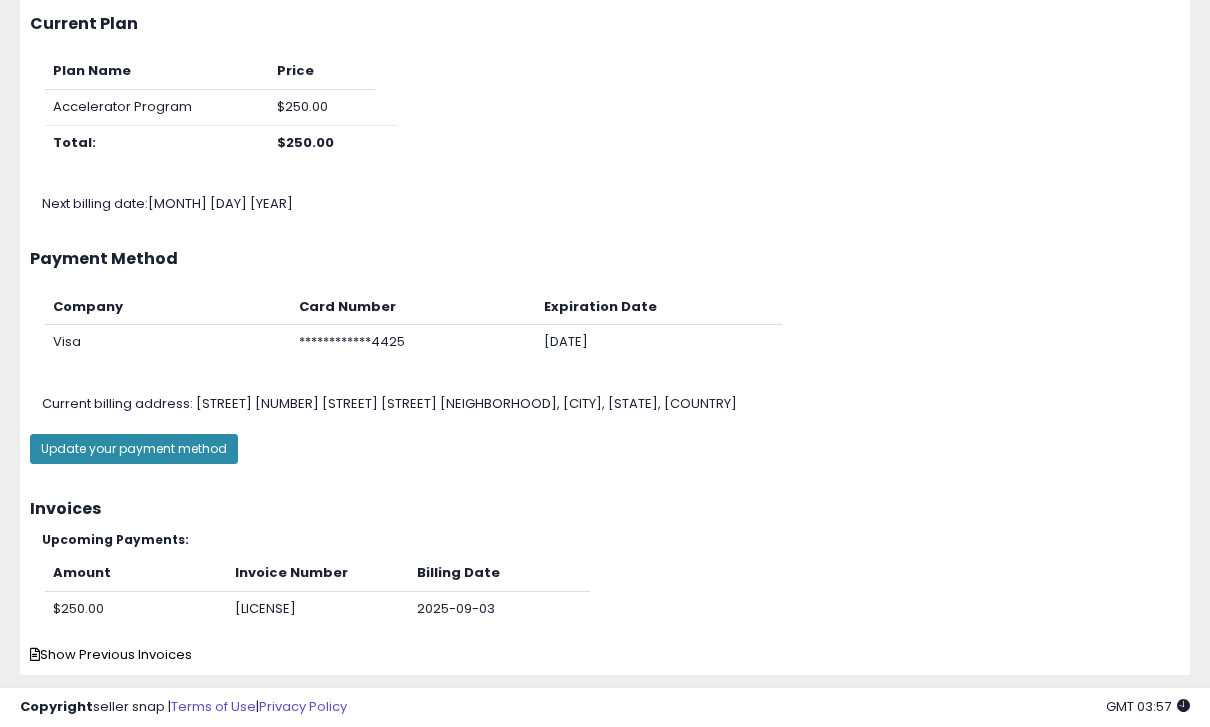 click on "Update your payment method" at bounding box center (134, 449) 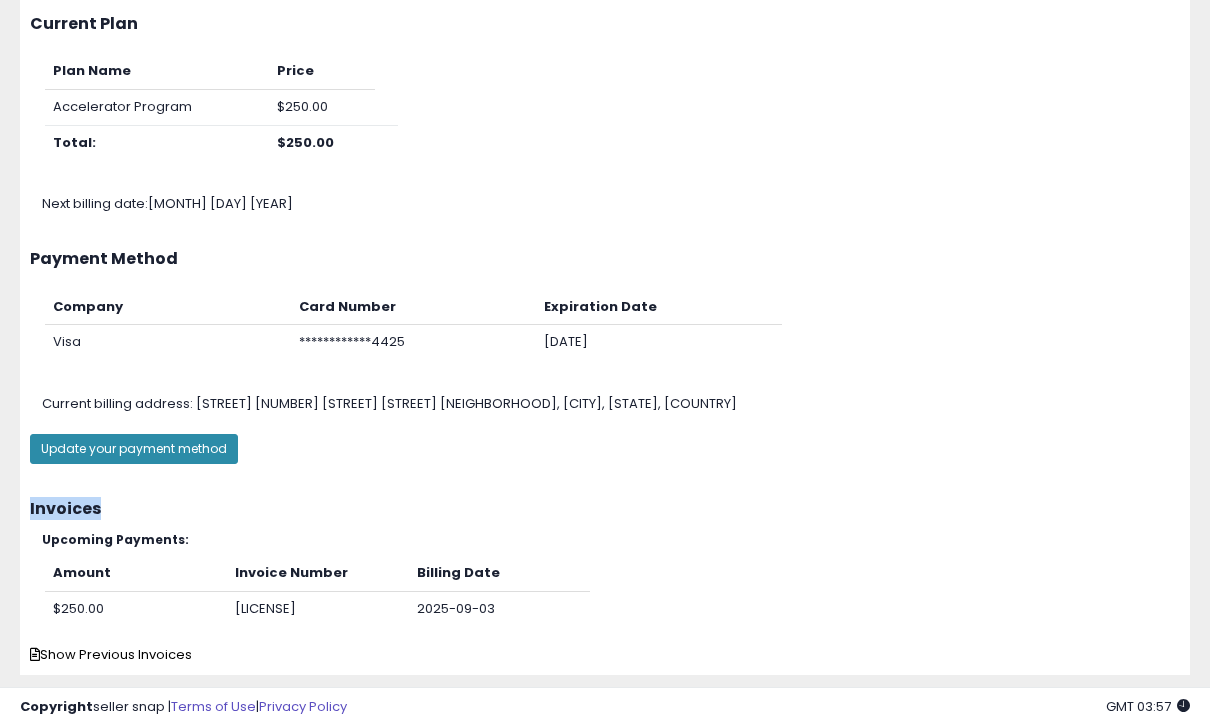 click on "Update your payment method" at bounding box center (134, 449) 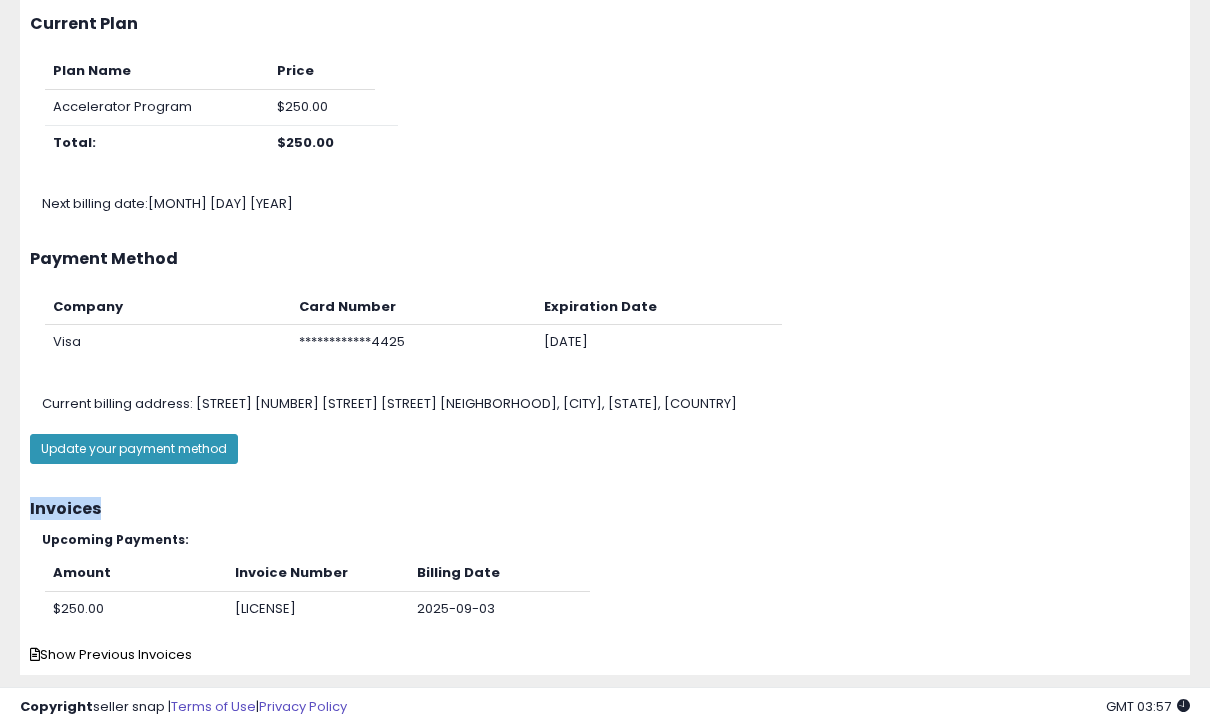 scroll, scrollTop: 0, scrollLeft: 0, axis: both 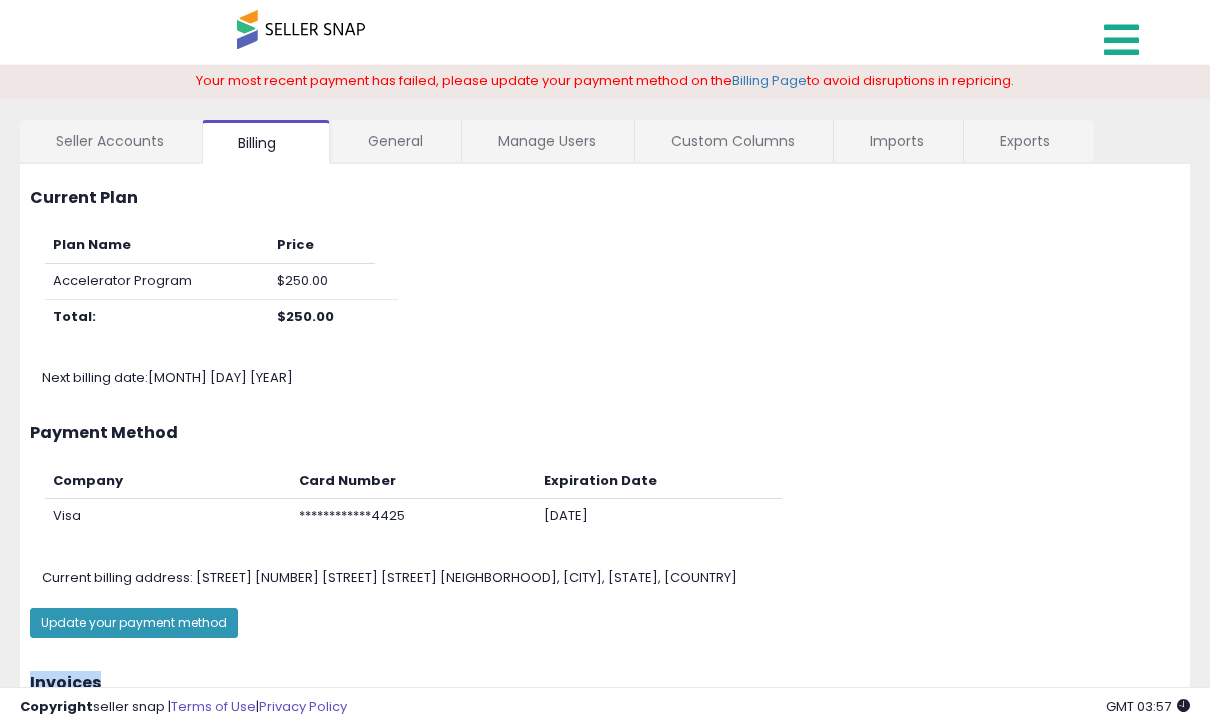 click at bounding box center [1121, 40] 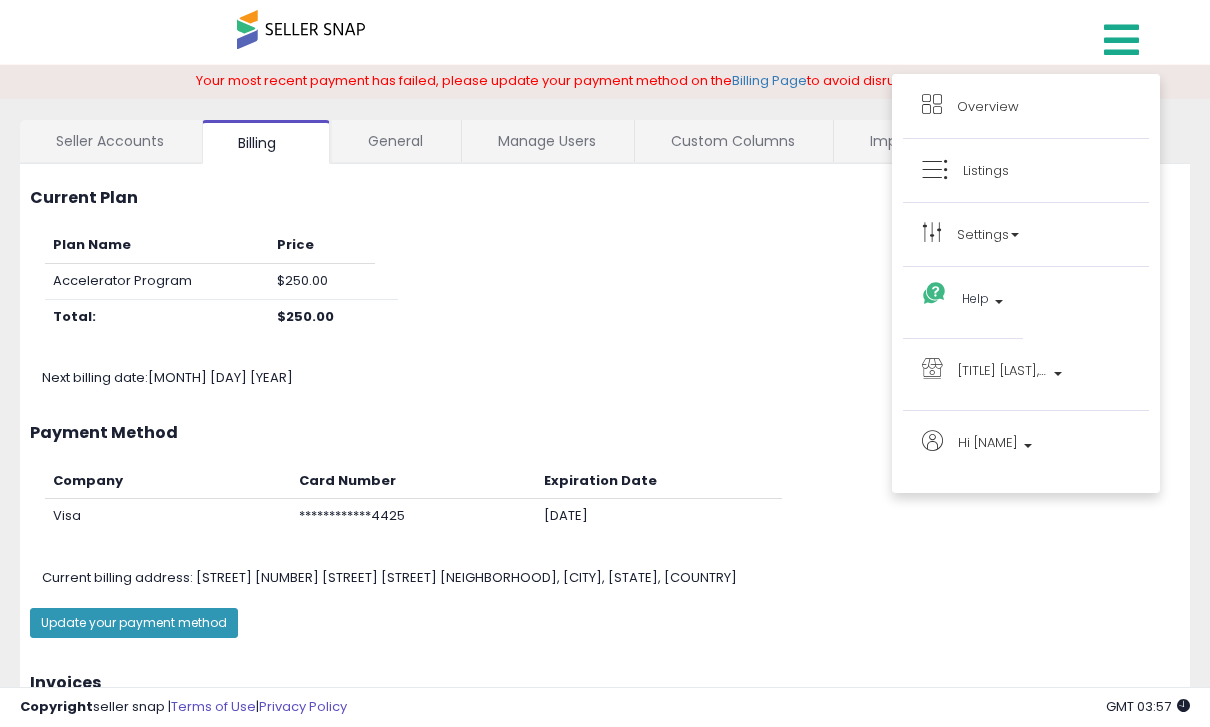 click on "Overview" at bounding box center [1026, 112] 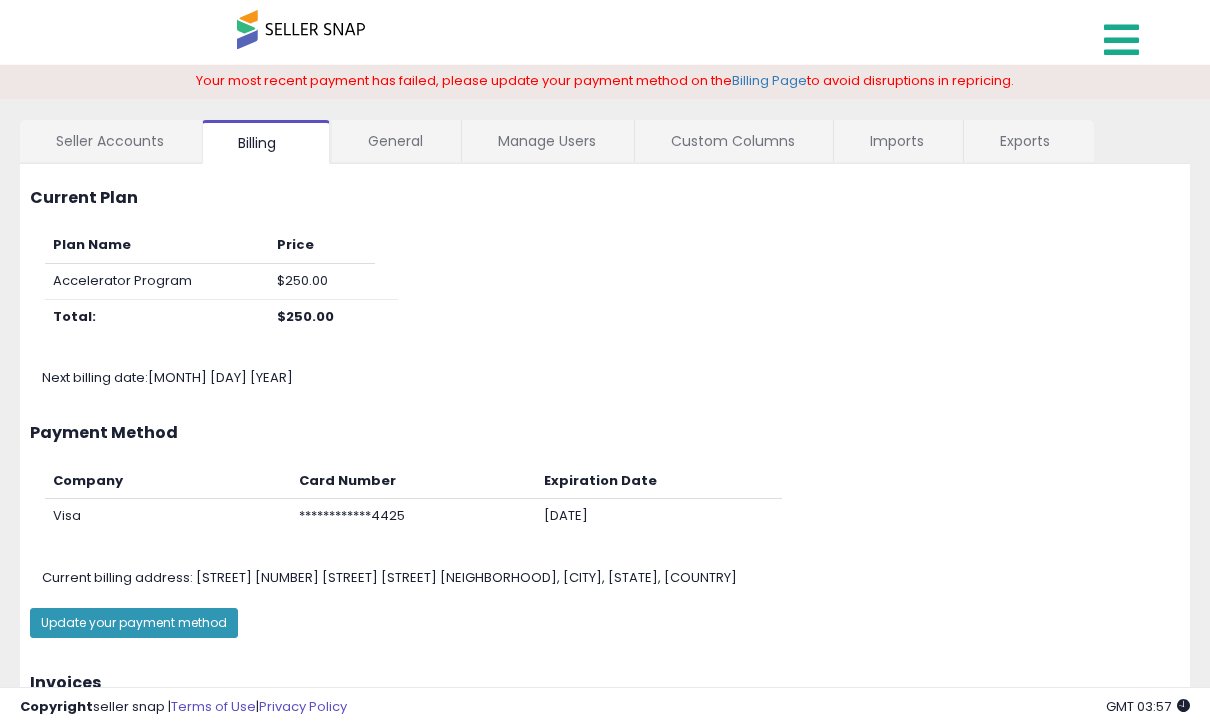 click at bounding box center (1121, 40) 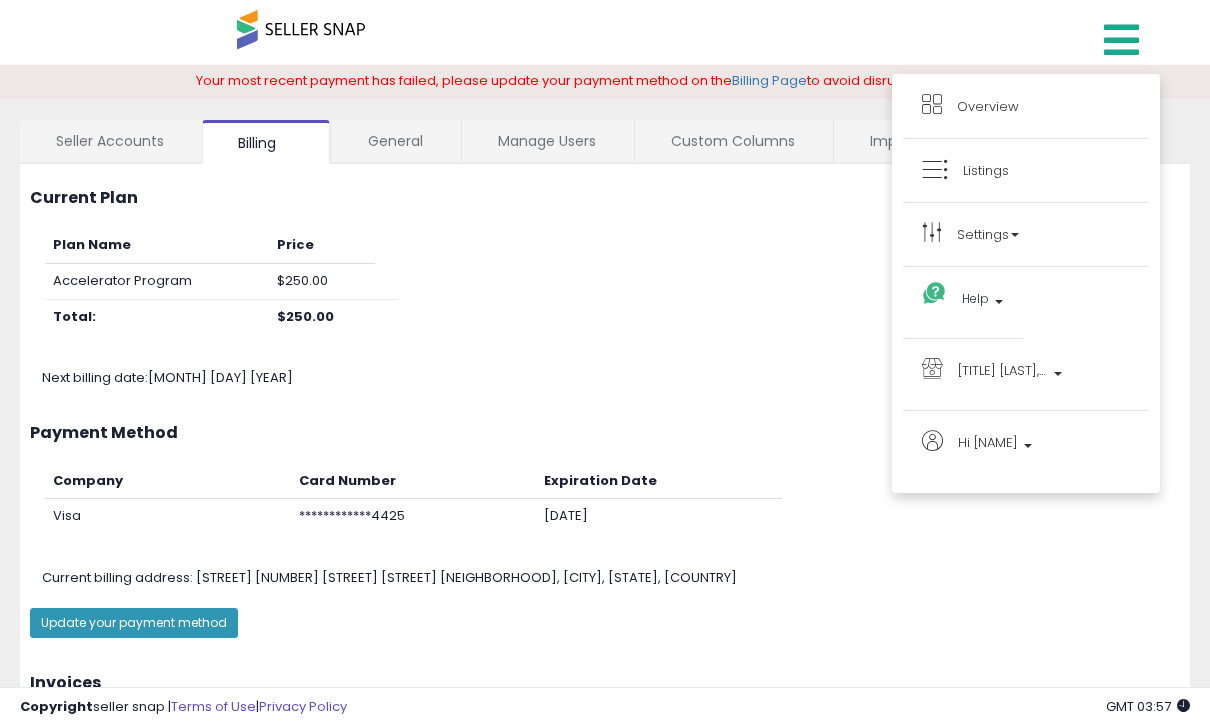click on "Overview" at bounding box center [988, 106] 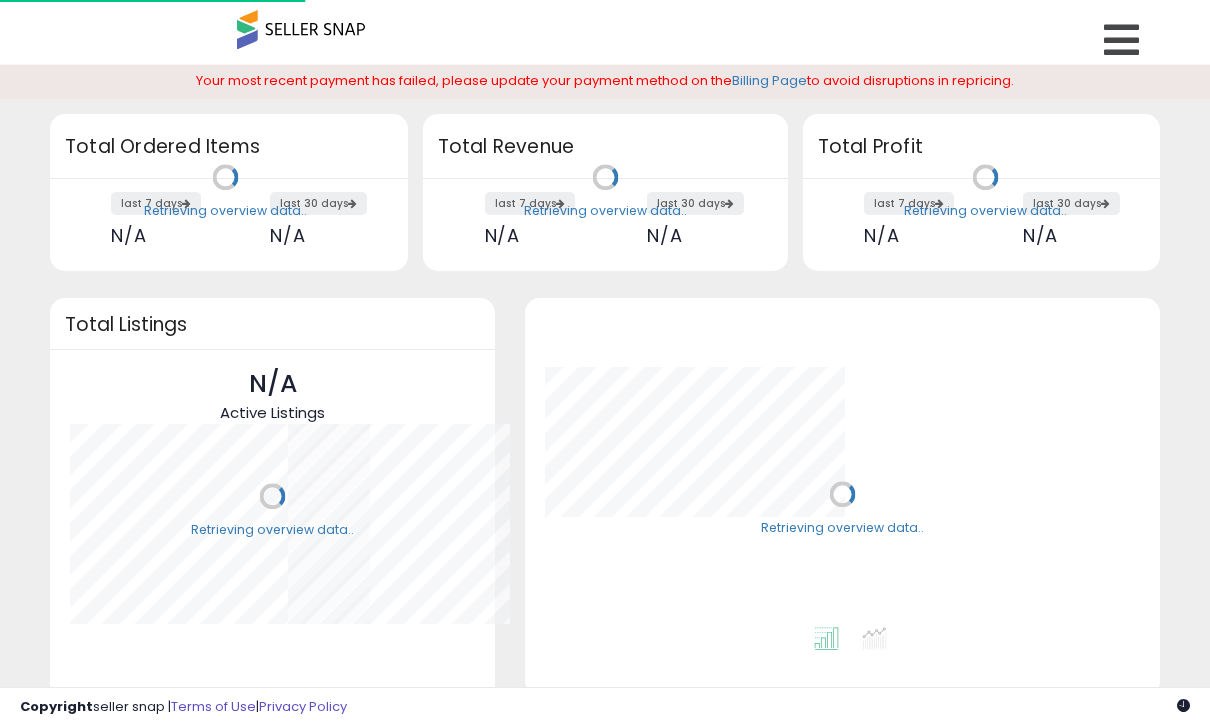 scroll, scrollTop: 0, scrollLeft: 0, axis: both 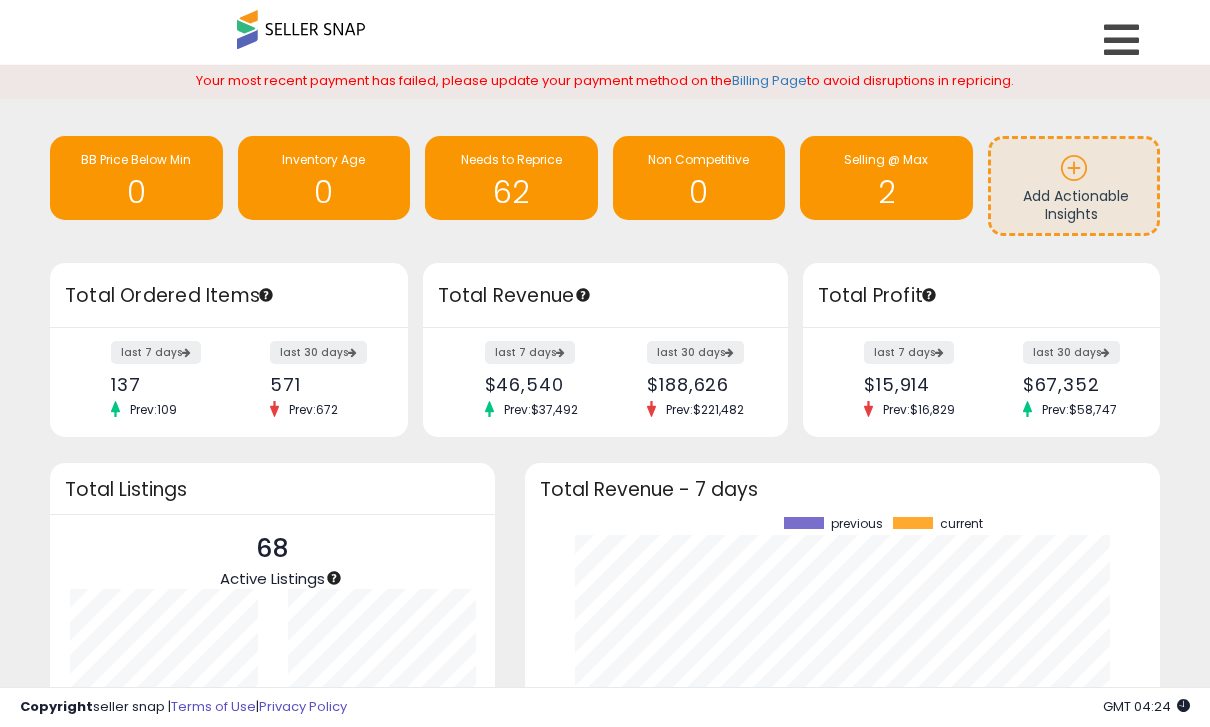 click on "Your most recent payment has failed, please update your payment method on the  Billing Page  to avoid disruptions in repricing." at bounding box center [605, 81] 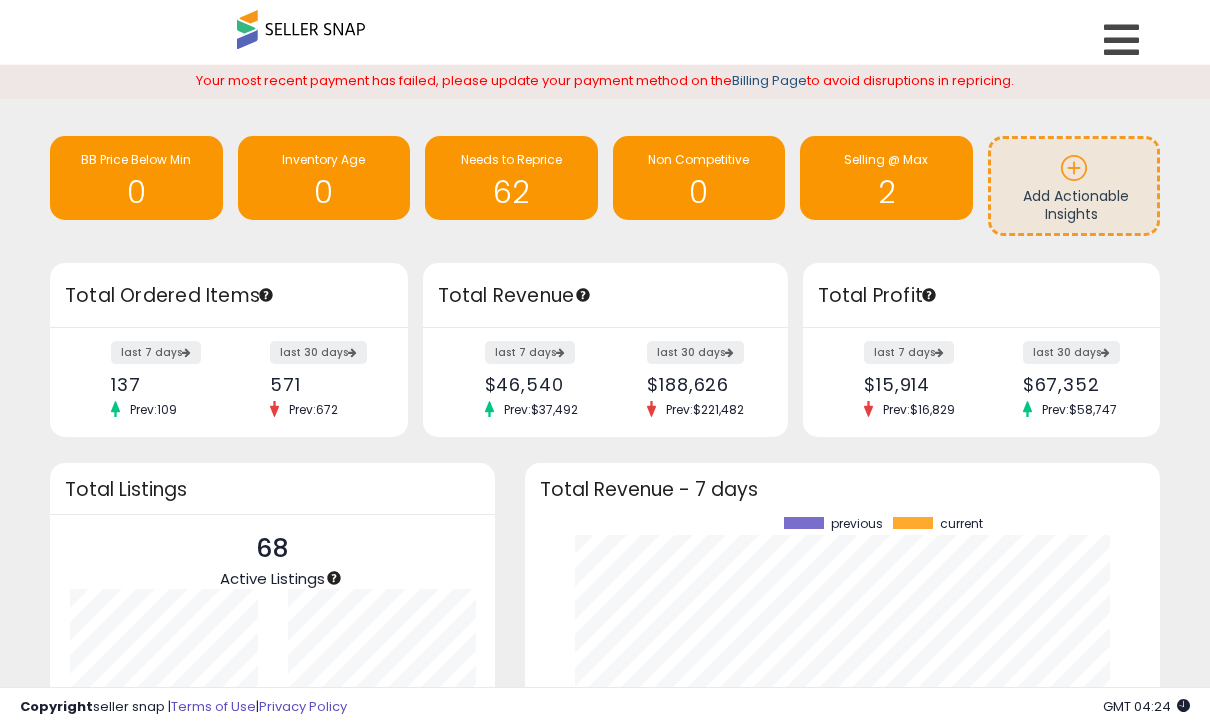 click on "Billing Page" at bounding box center [769, 80] 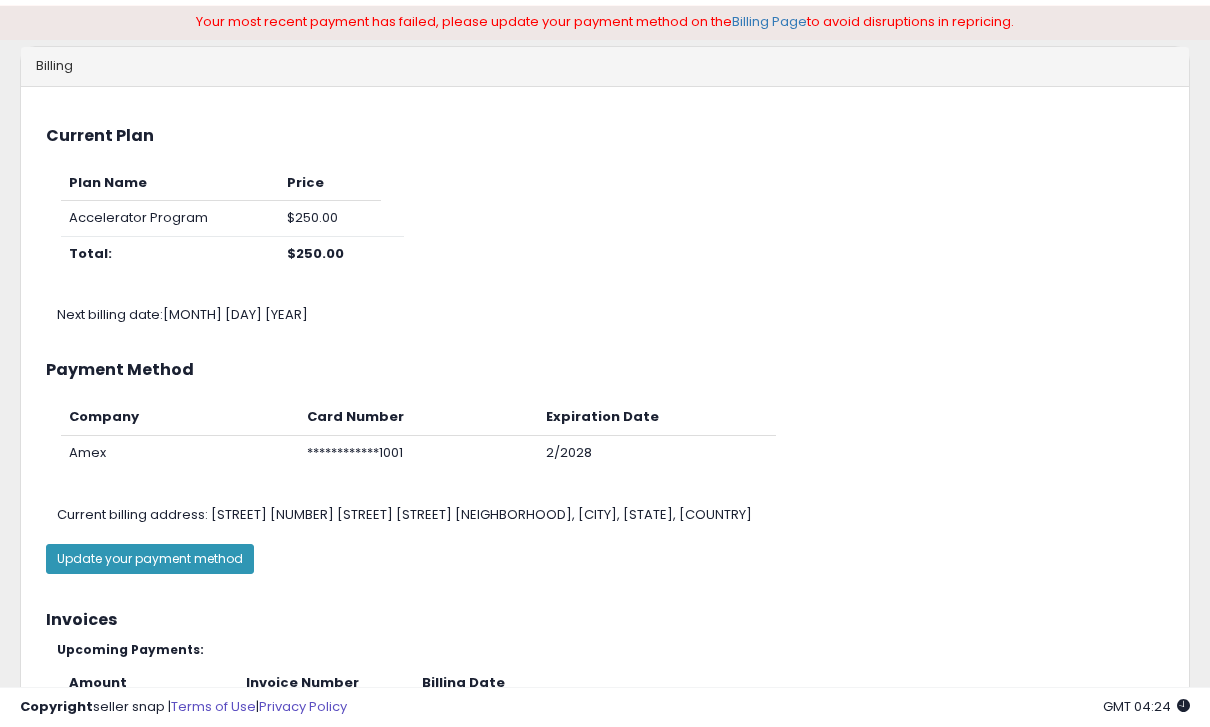 scroll, scrollTop: 0, scrollLeft: 0, axis: both 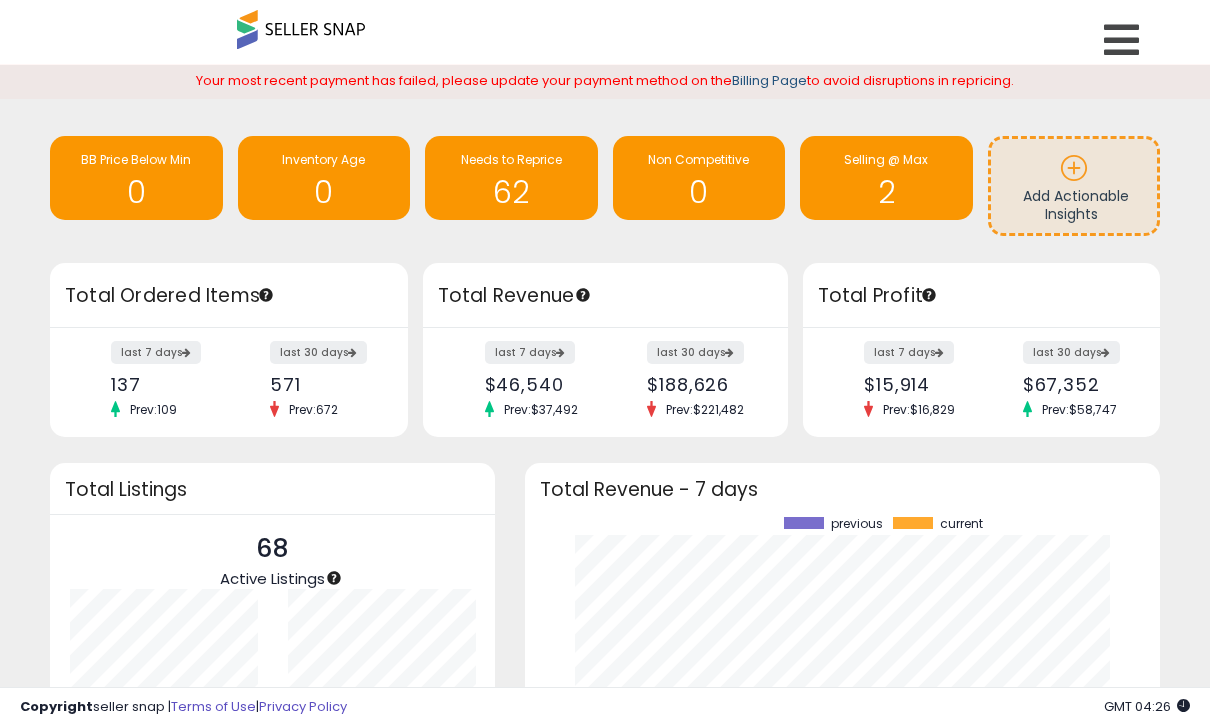 click on "Billing Page" at bounding box center [769, 80] 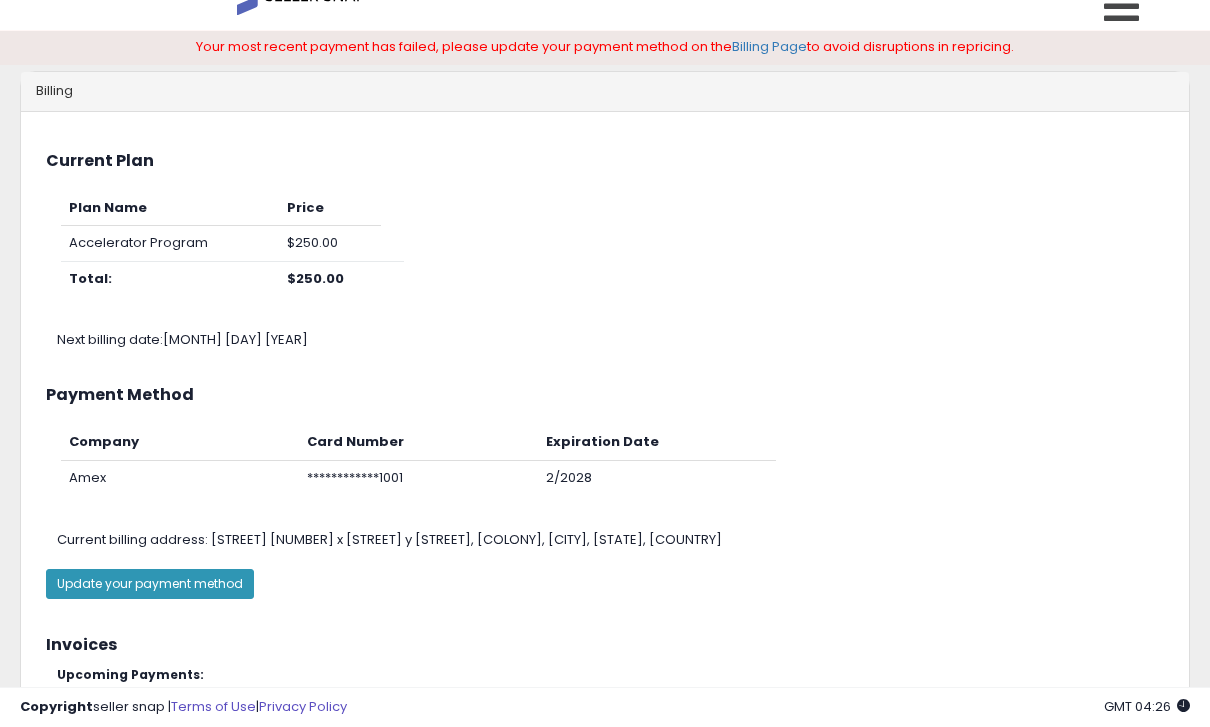 scroll, scrollTop: 179, scrollLeft: 0, axis: vertical 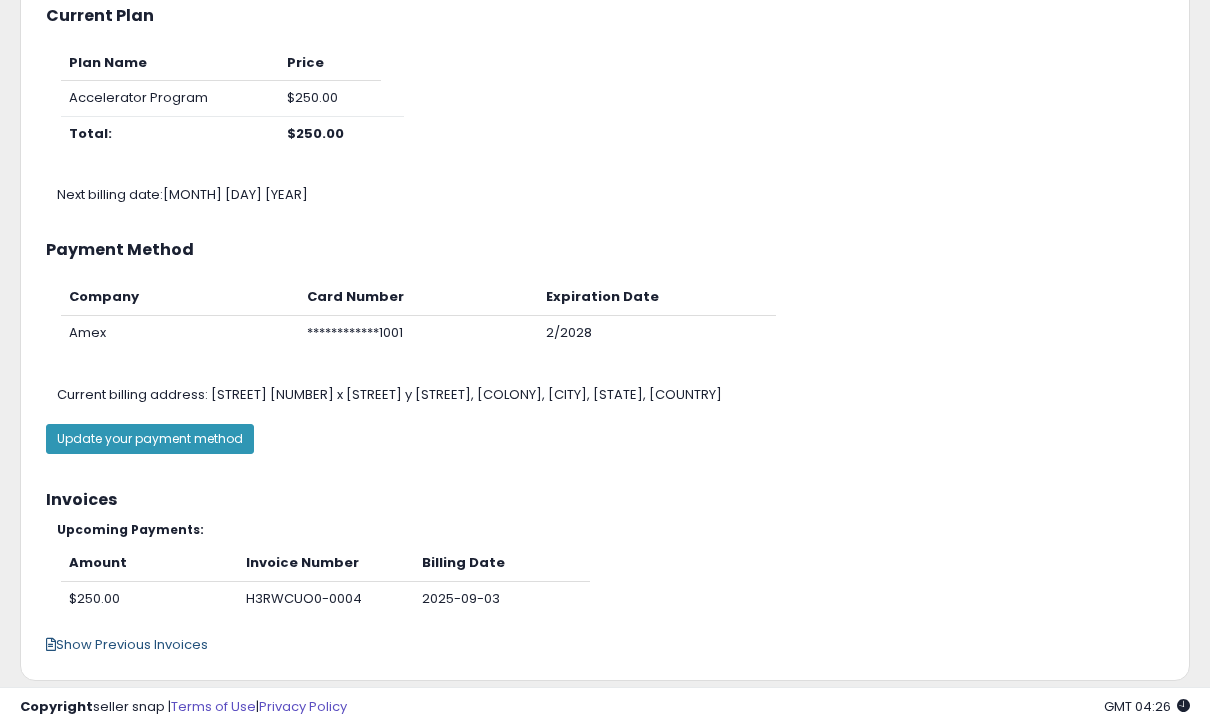 click on "Show Previous Invoices" at bounding box center [127, 644] 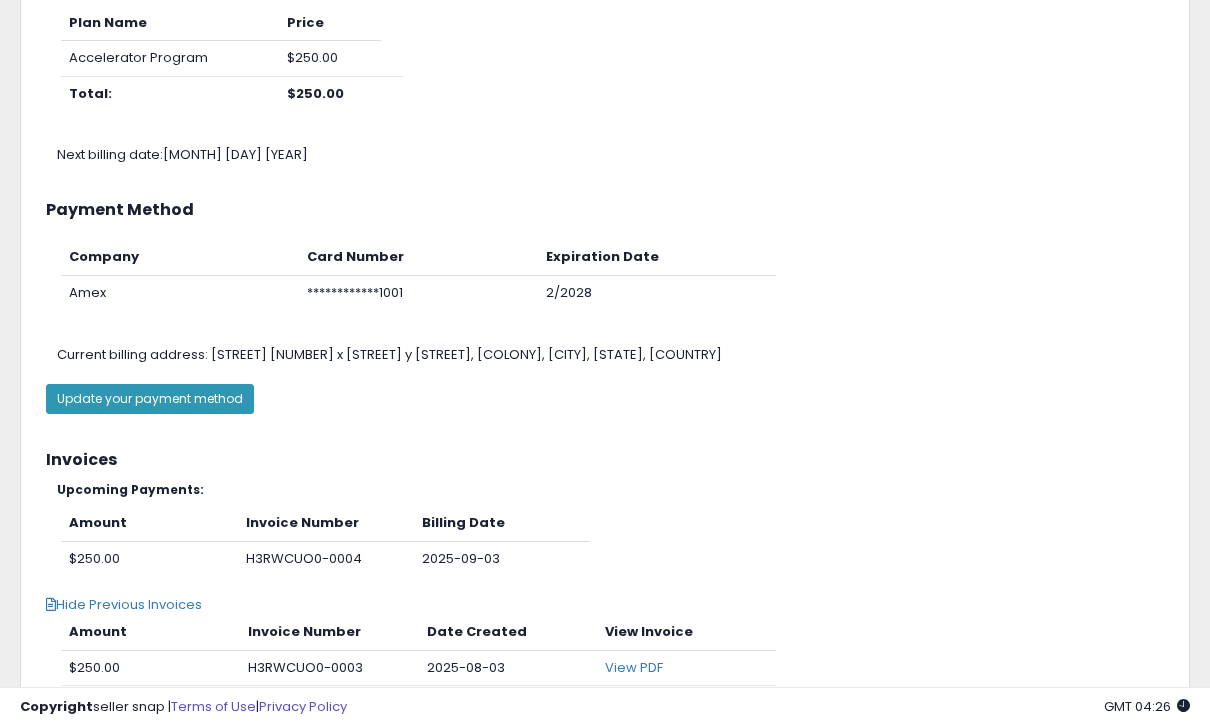 scroll, scrollTop: 338, scrollLeft: 0, axis: vertical 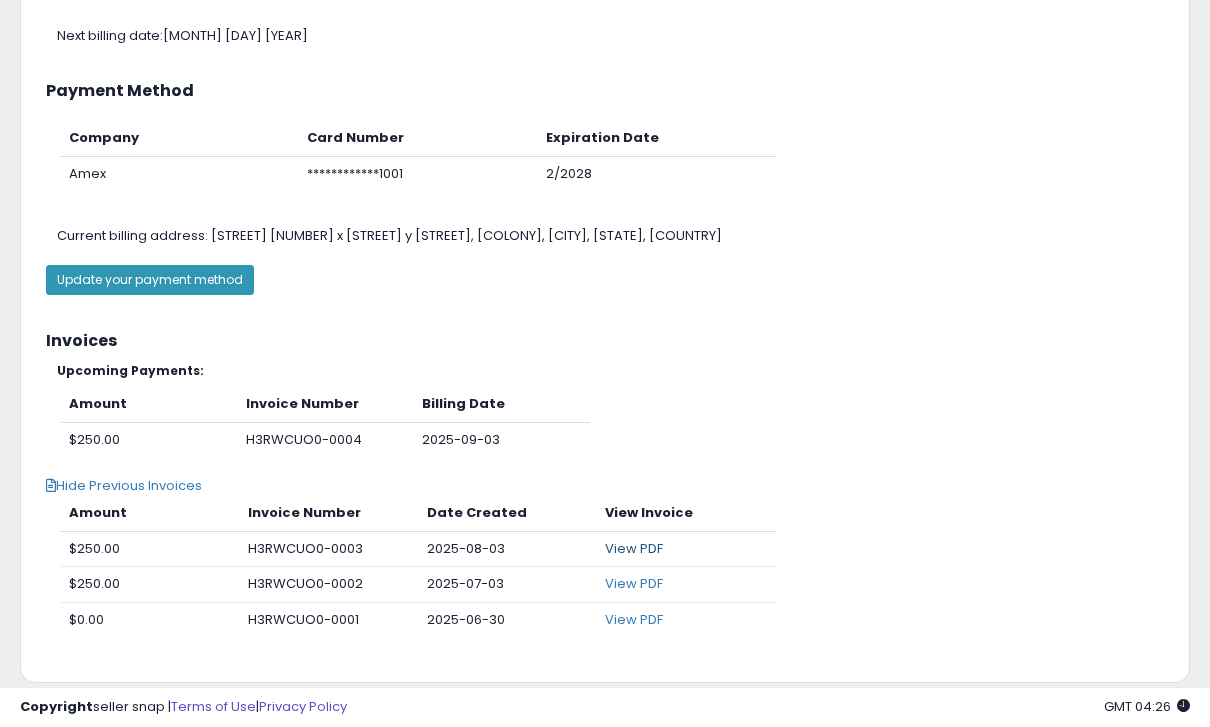 click on "View PDF" at bounding box center (634, 548) 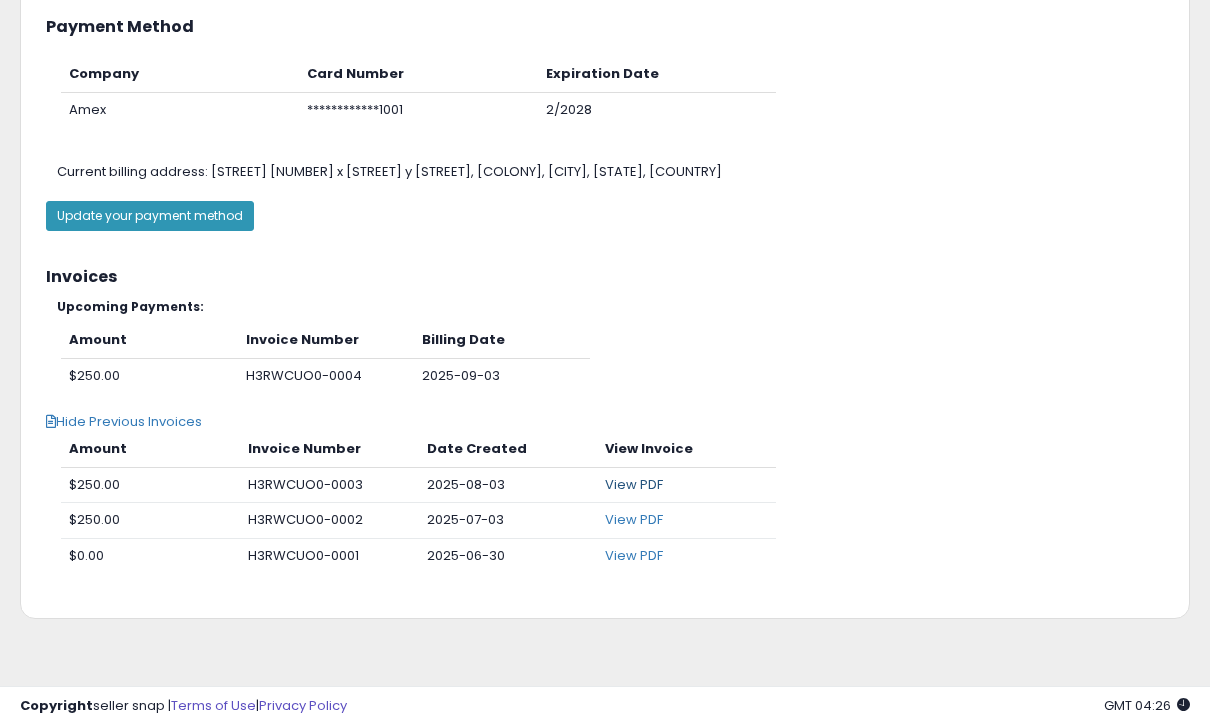 scroll, scrollTop: 402, scrollLeft: 0, axis: vertical 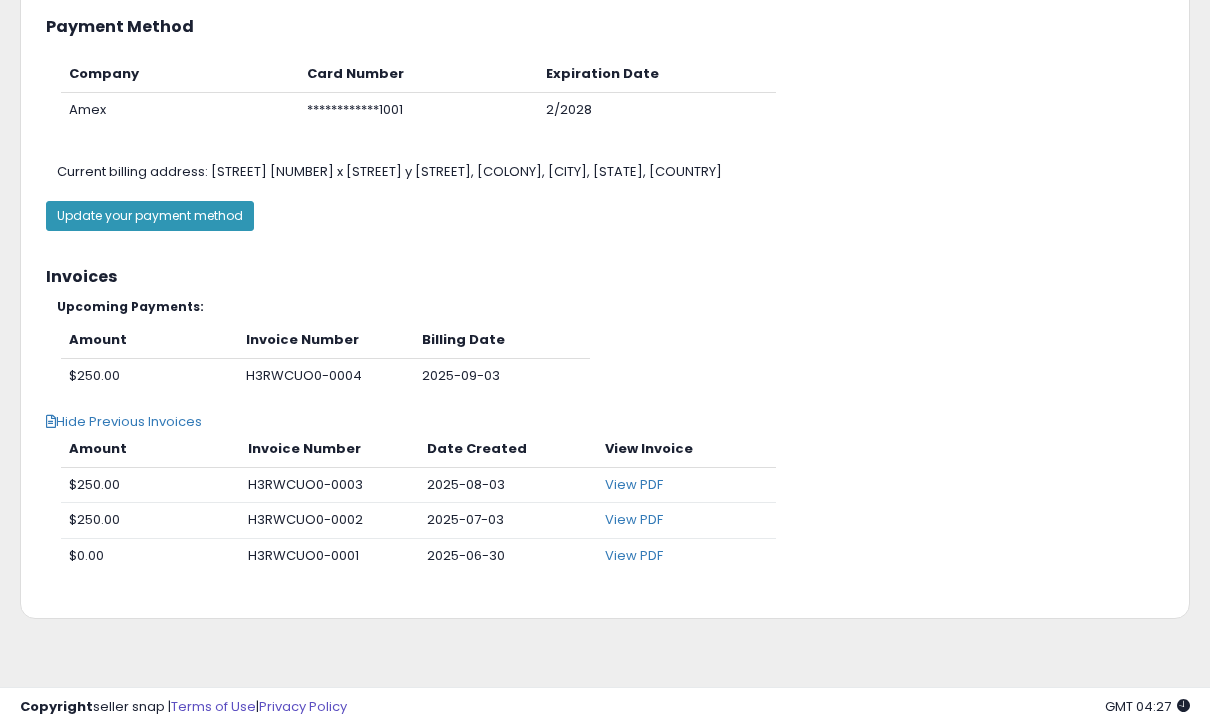 drag, startPoint x: 935, startPoint y: 7, endPoint x: -1, endPoint y: -403, distance: 1021.8591 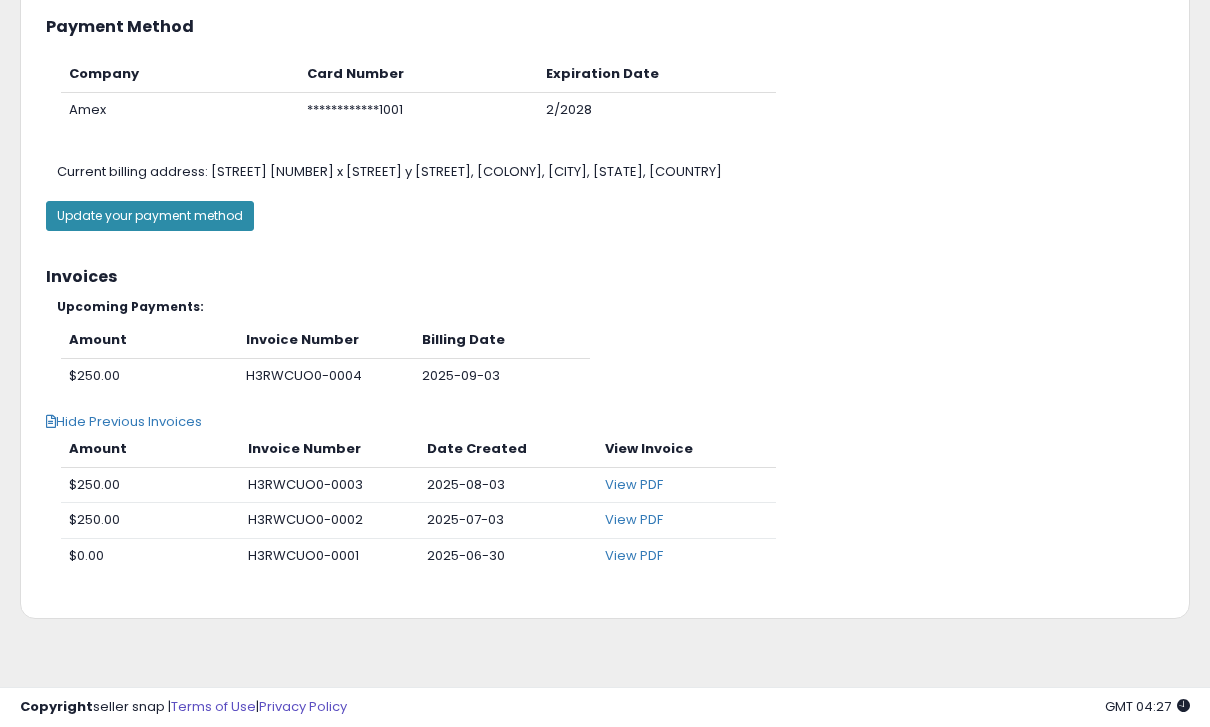 click on "Update your payment method" at bounding box center [150, 216] 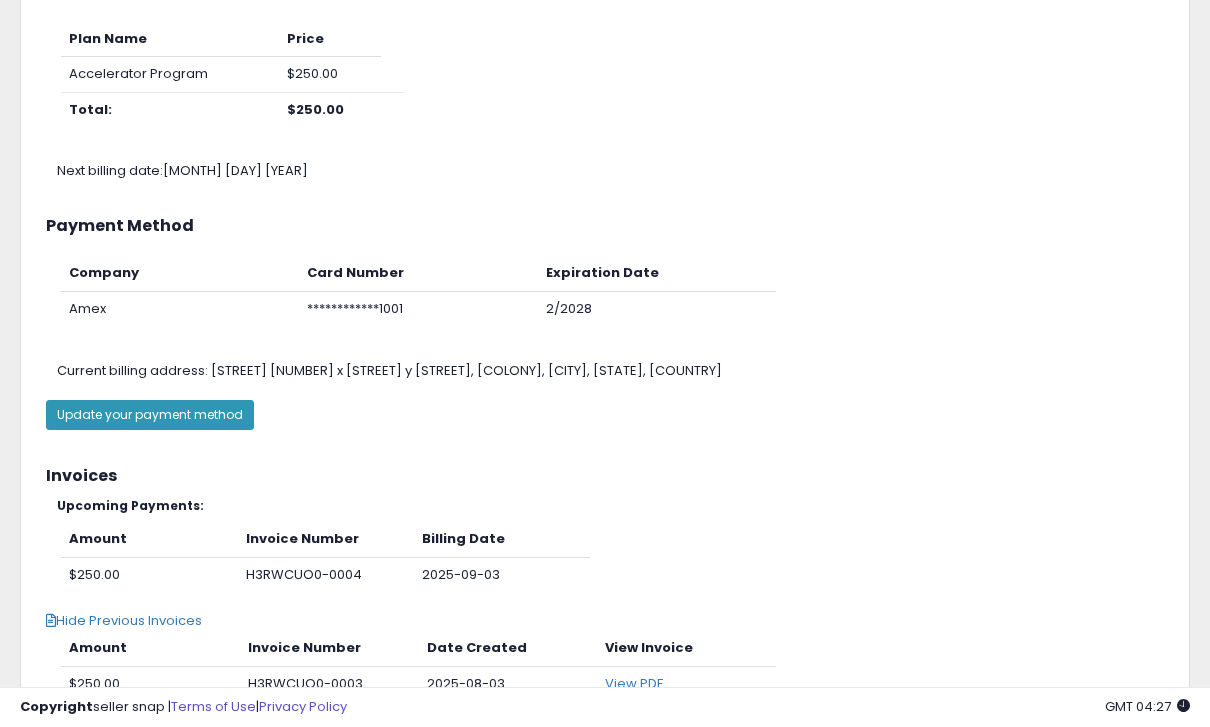 scroll, scrollTop: 0, scrollLeft: 0, axis: both 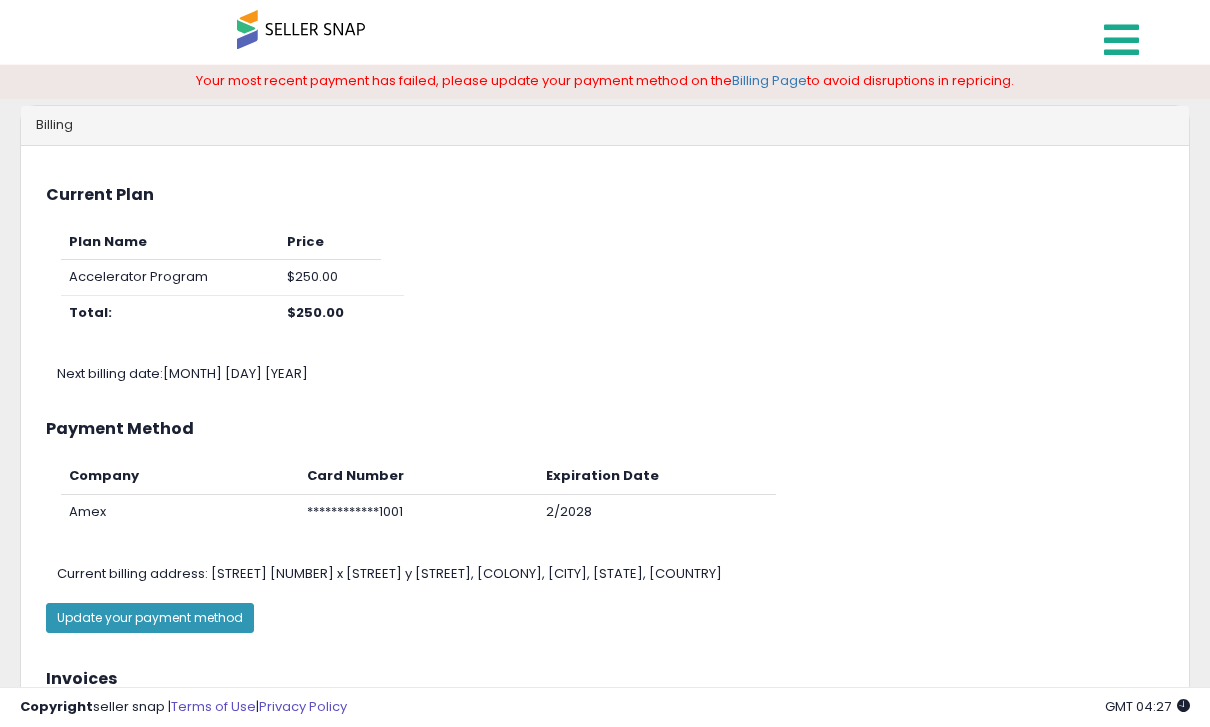 click at bounding box center (1121, 40) 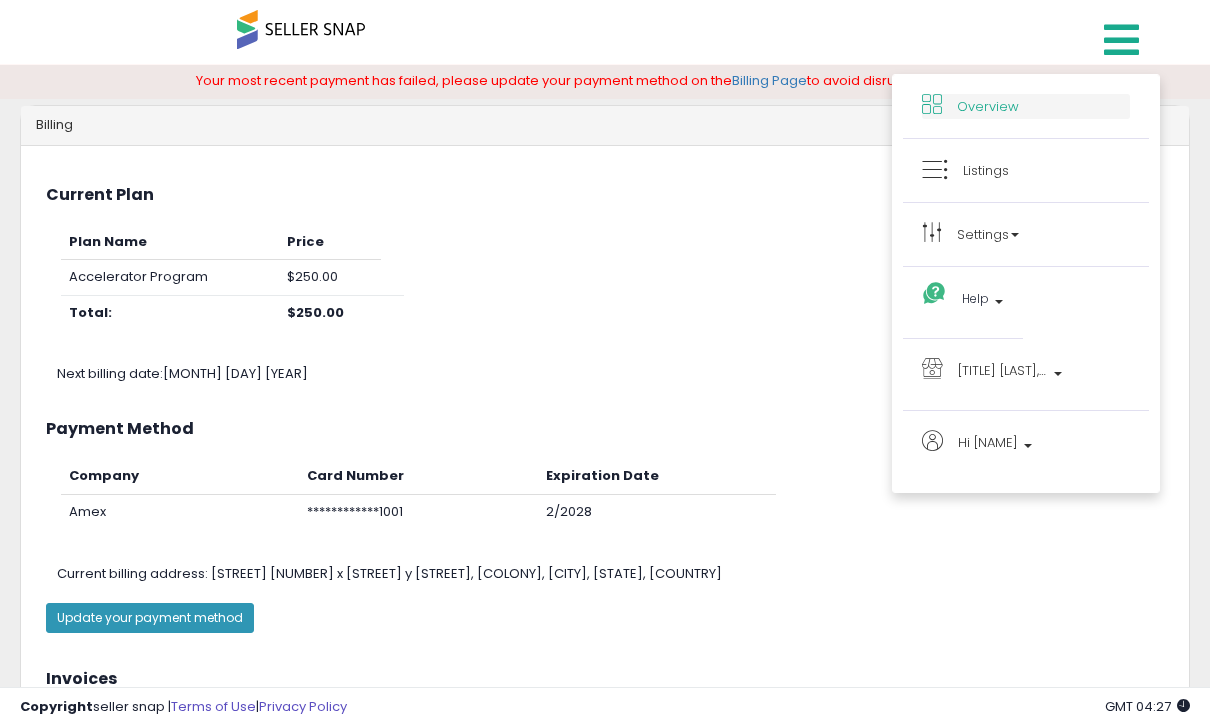 click on "Overview" at bounding box center [1026, 106] 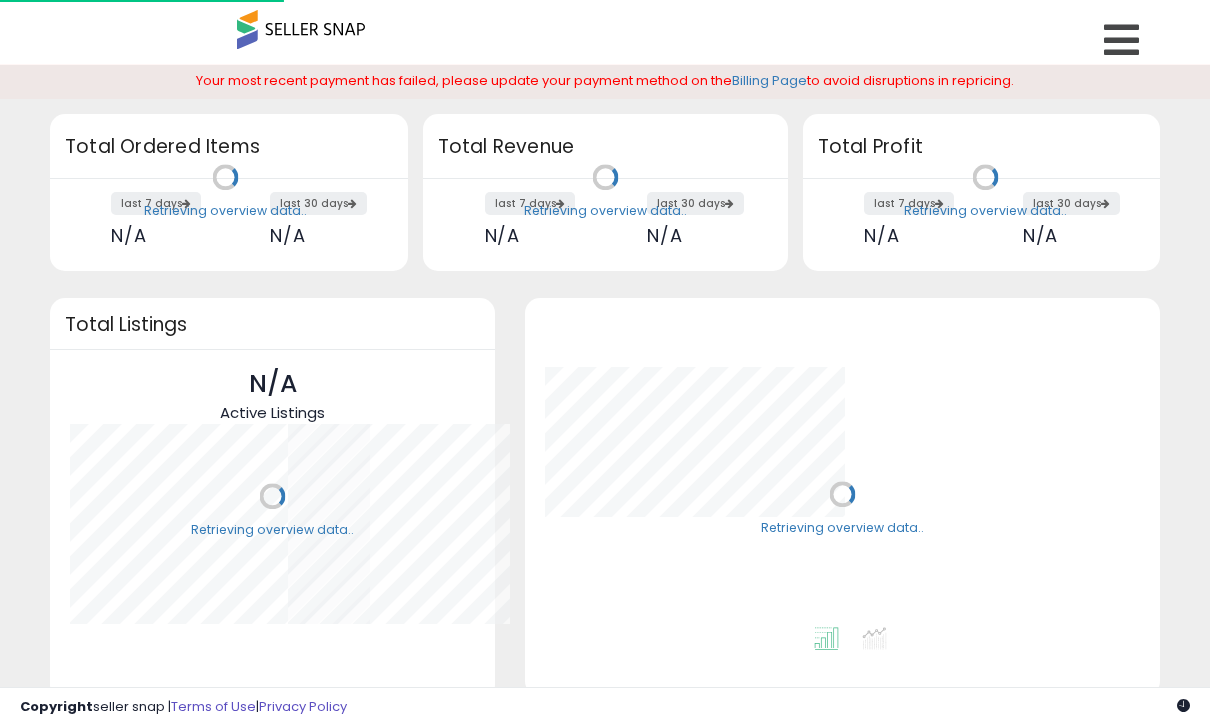 scroll, scrollTop: 0, scrollLeft: 0, axis: both 